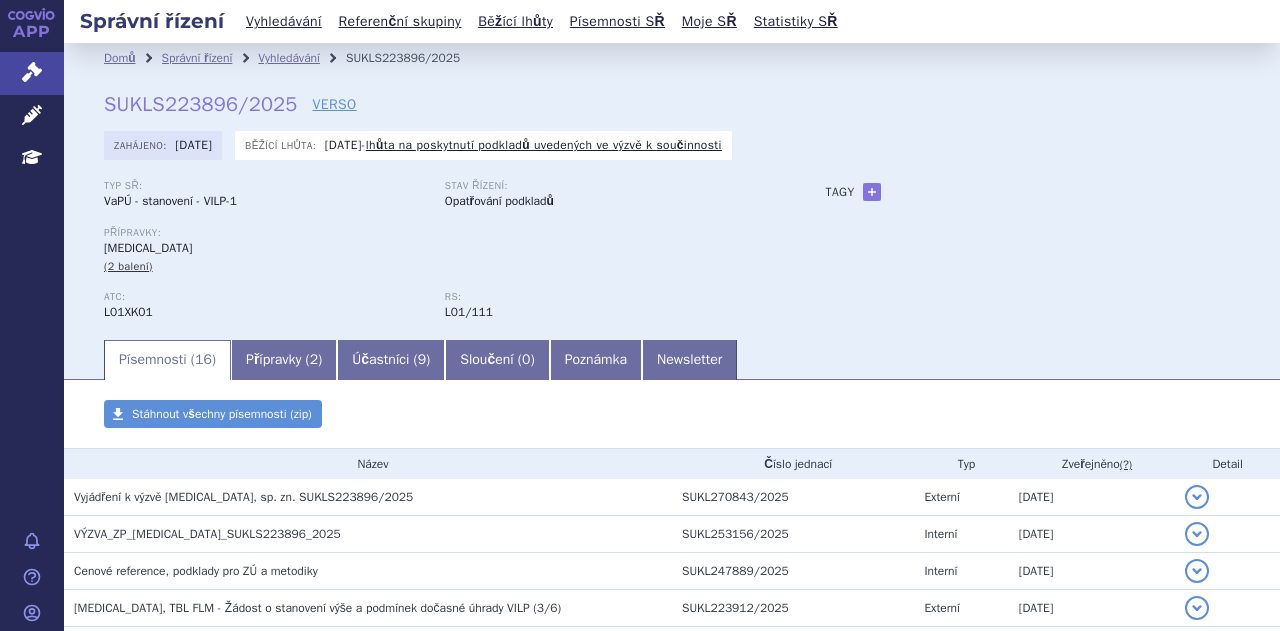 scroll, scrollTop: 0, scrollLeft: 0, axis: both 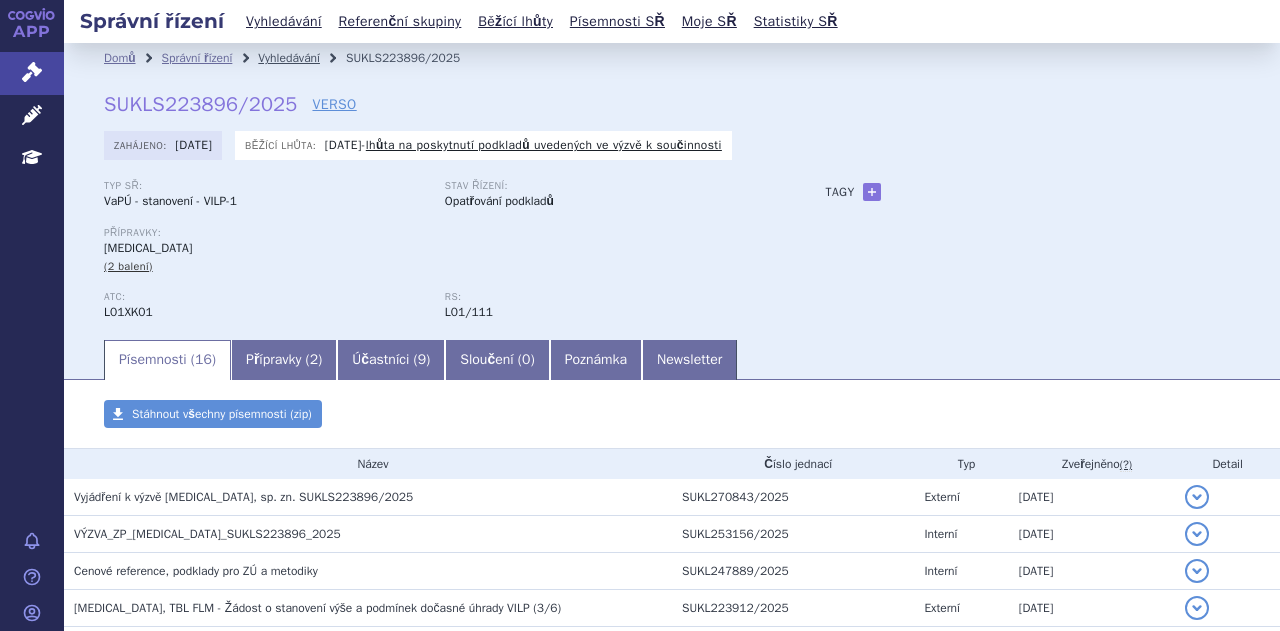 click on "Vyhledávání" at bounding box center (289, 58) 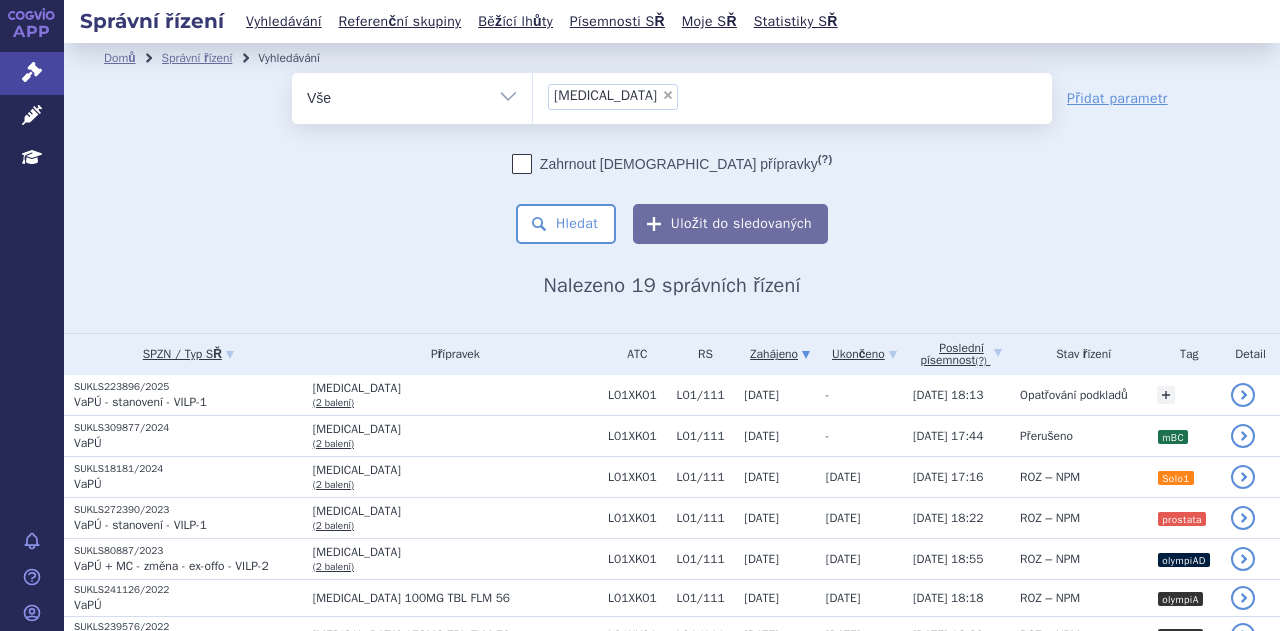 scroll, scrollTop: 0, scrollLeft: 0, axis: both 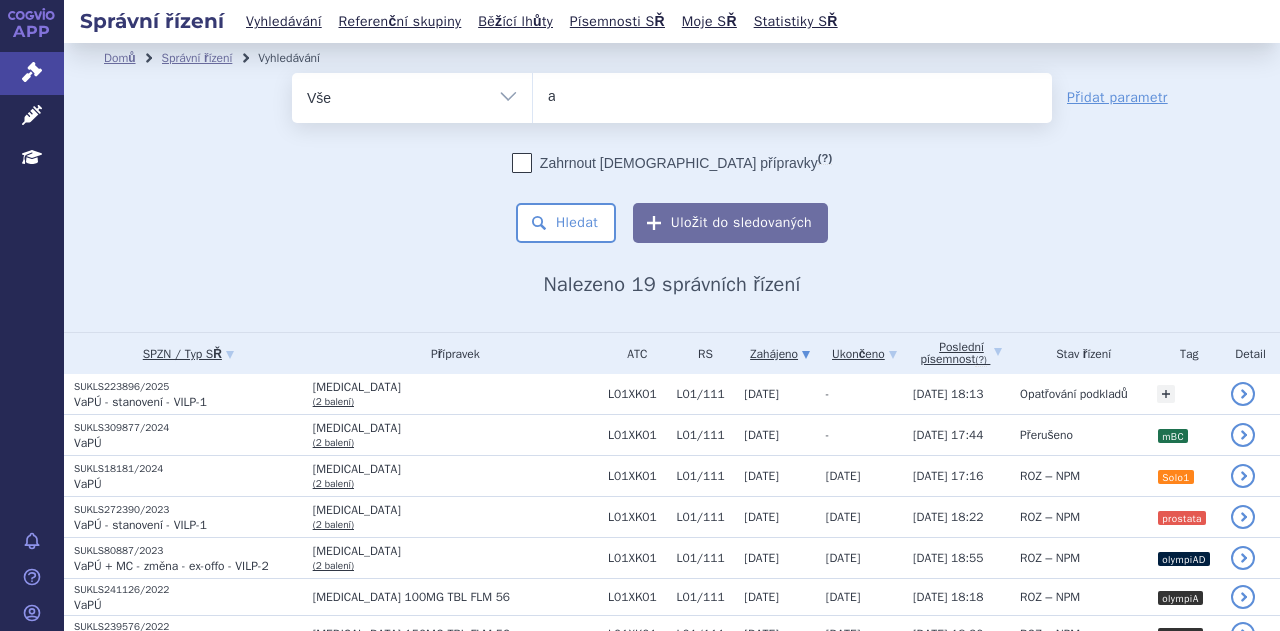 type on "an" 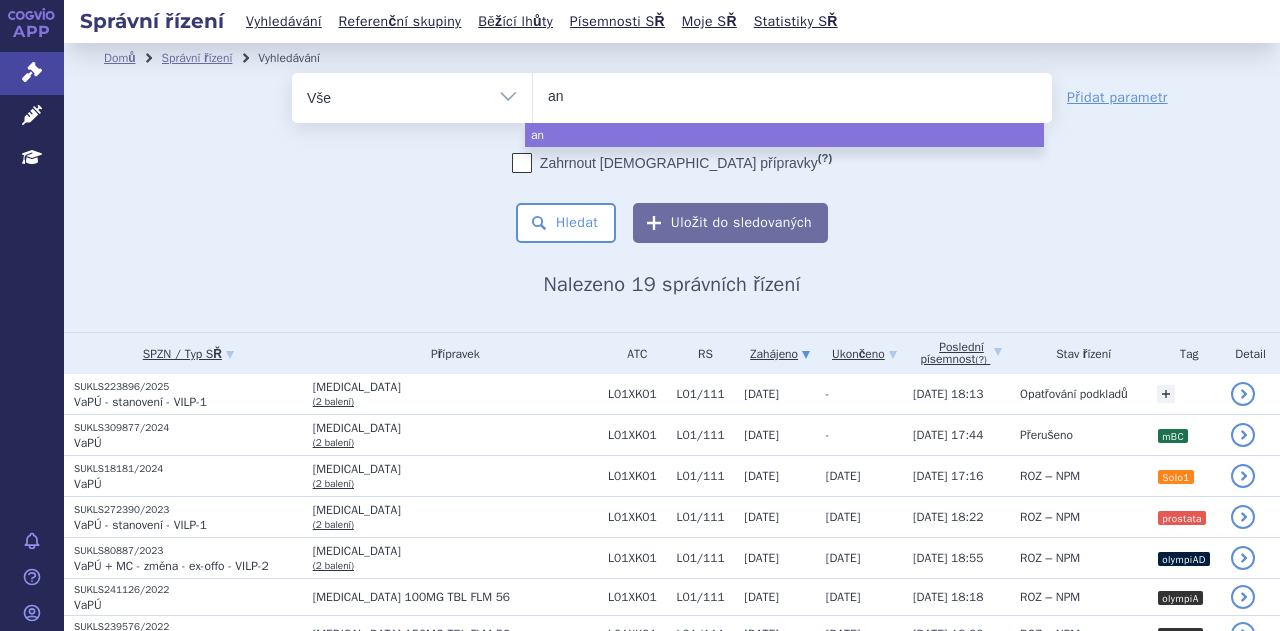 type on "and" 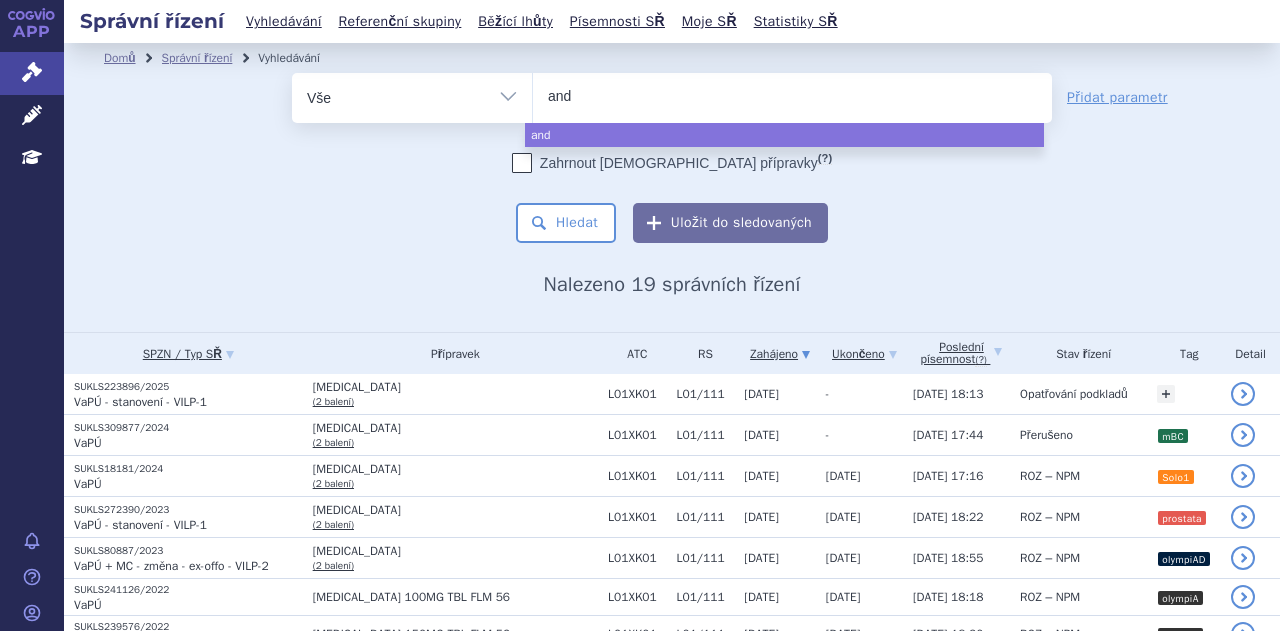 type on "ande" 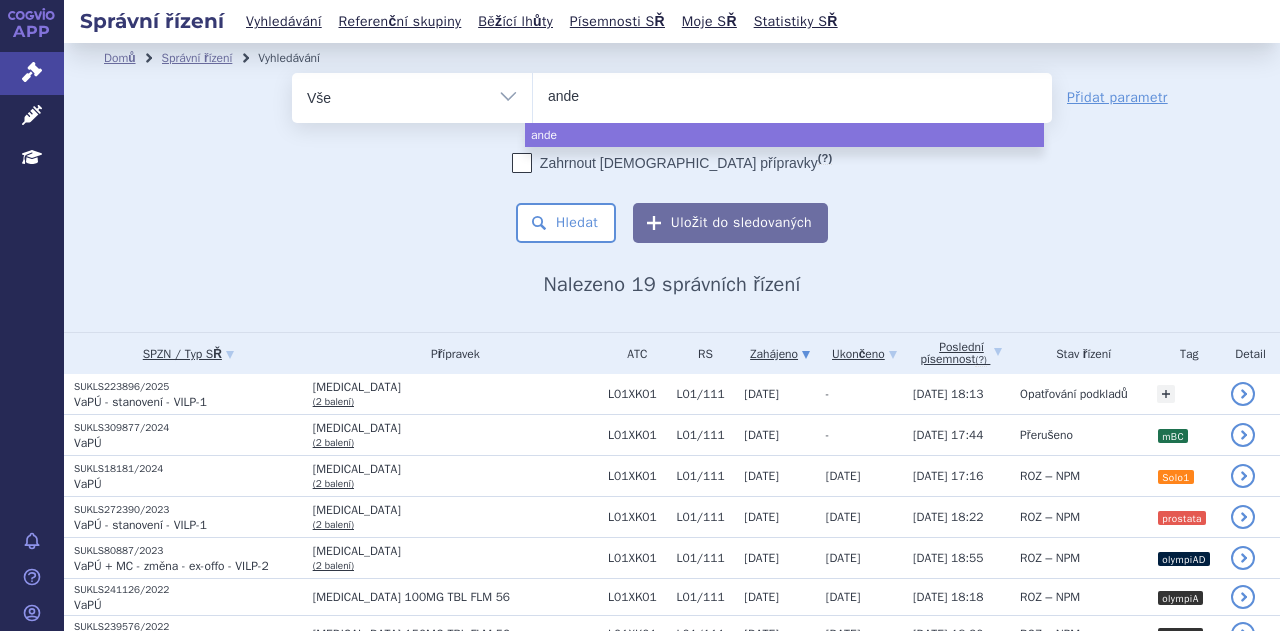 type on "andem" 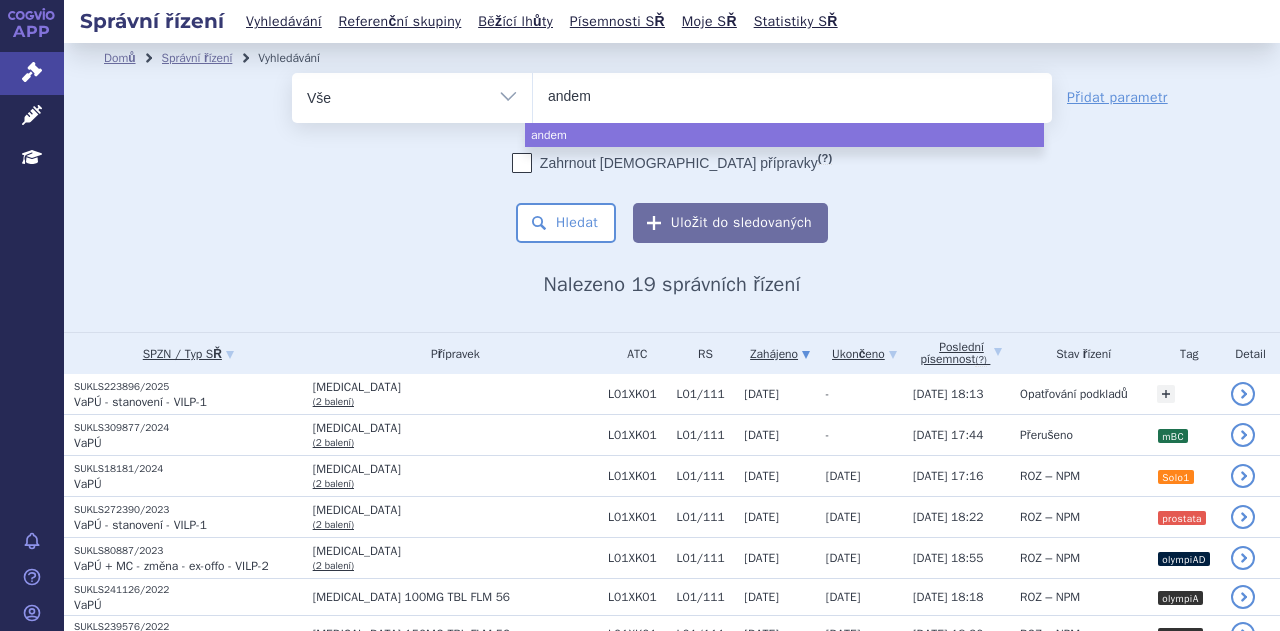 type on "andemb" 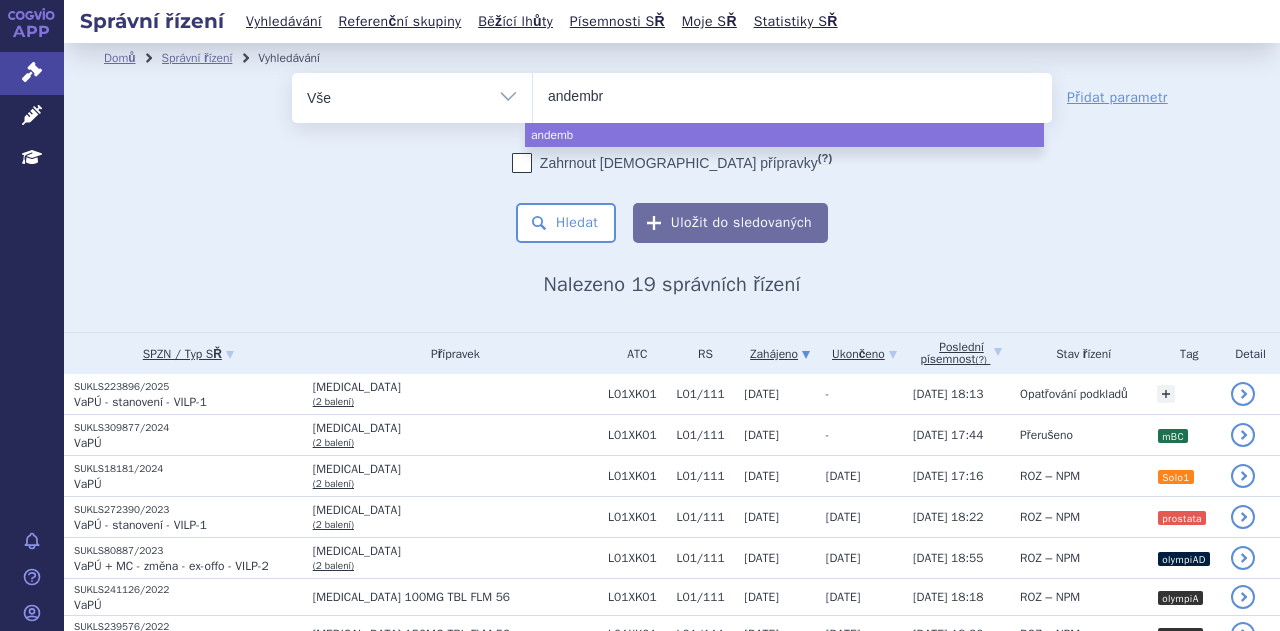 type on "andembri" 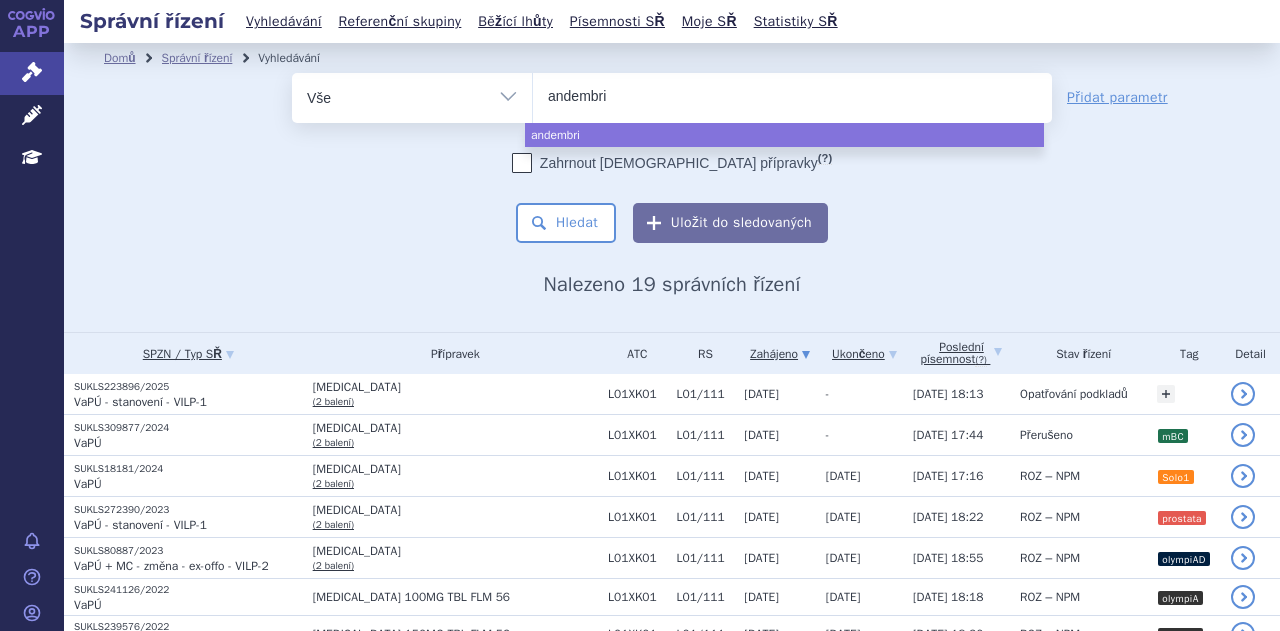 type on "andembr" 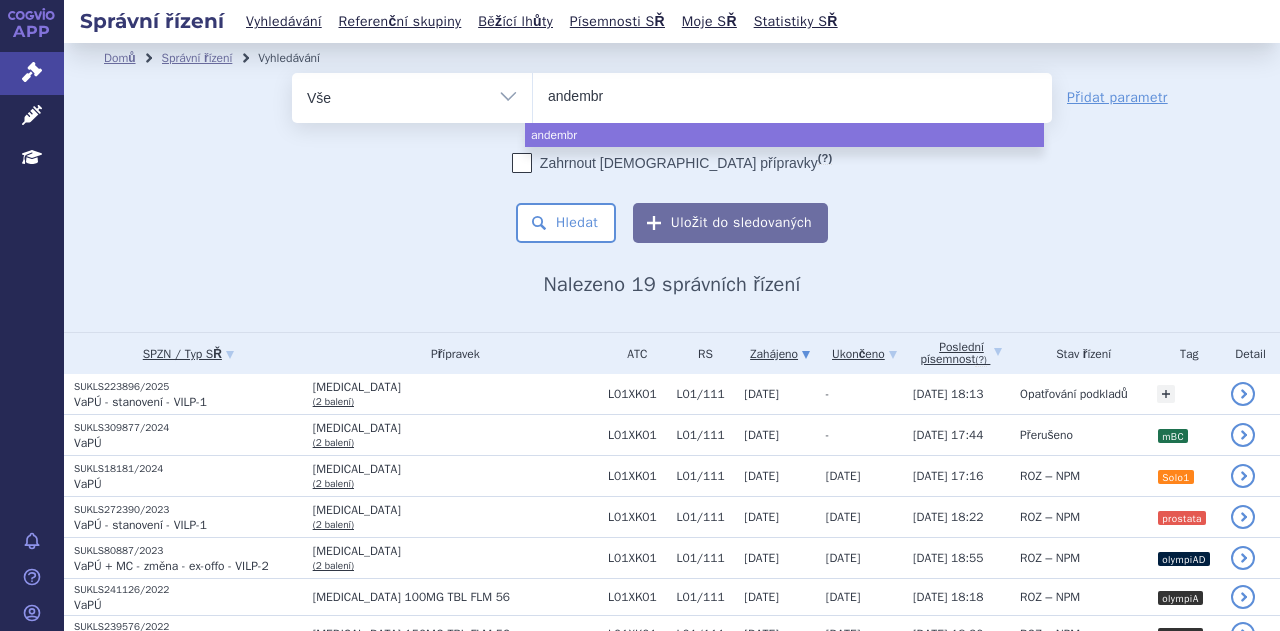 type on "andembry" 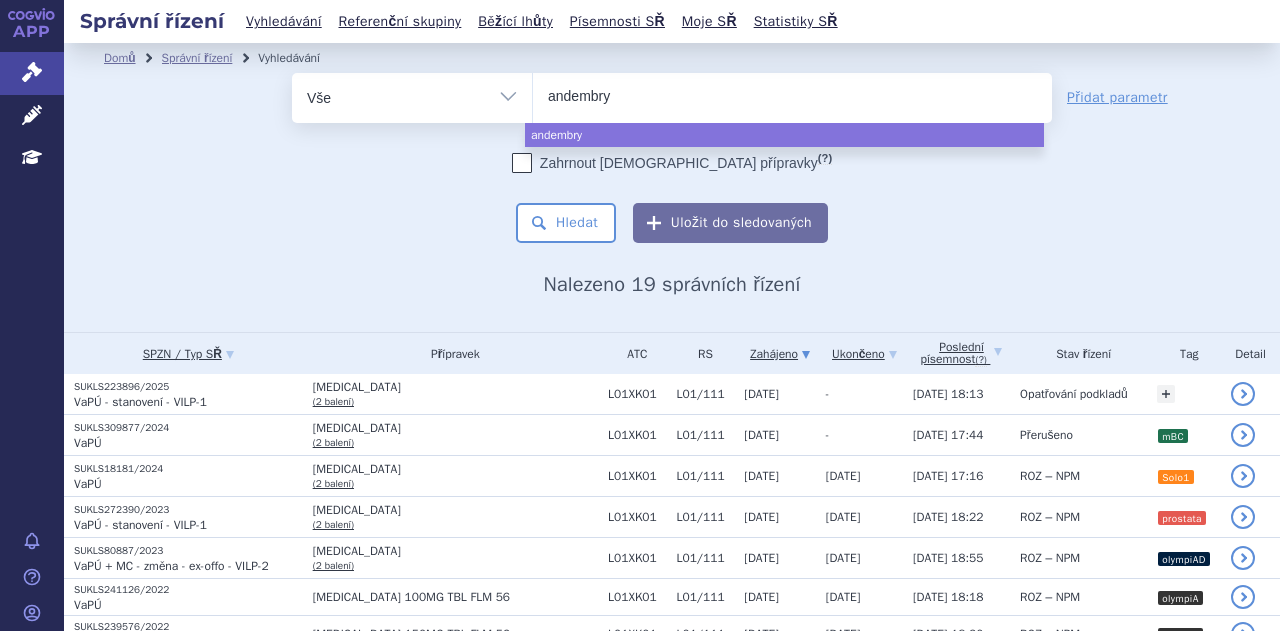 select on "andembry" 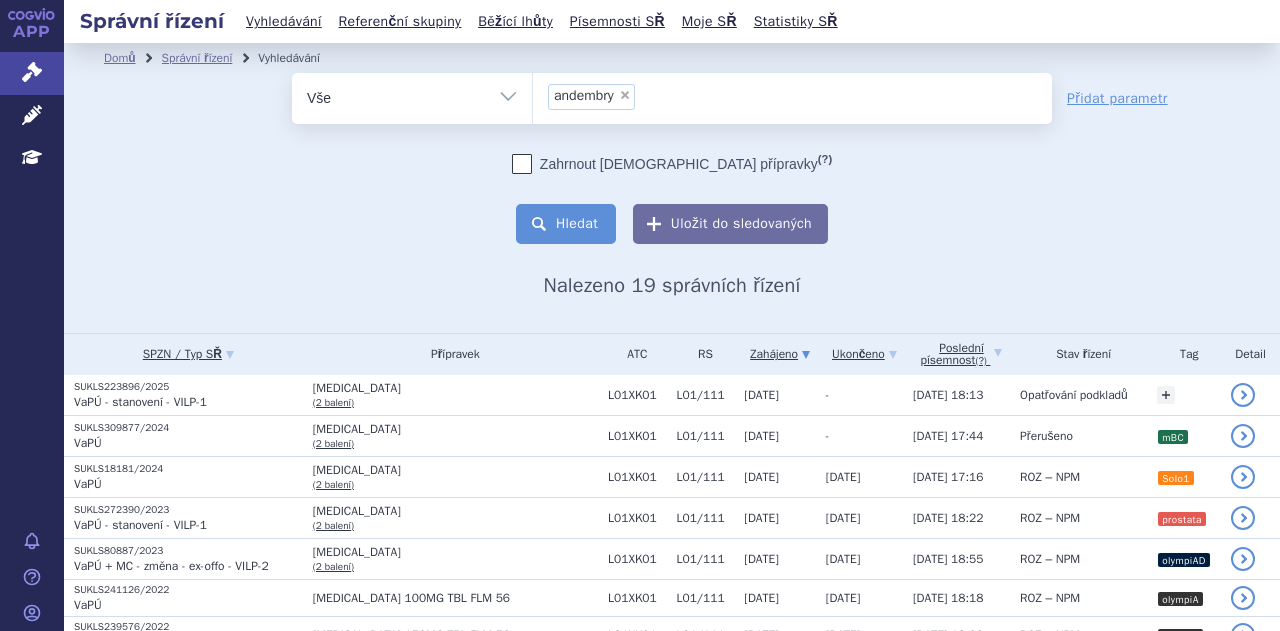 click on "Hledat" at bounding box center (566, 224) 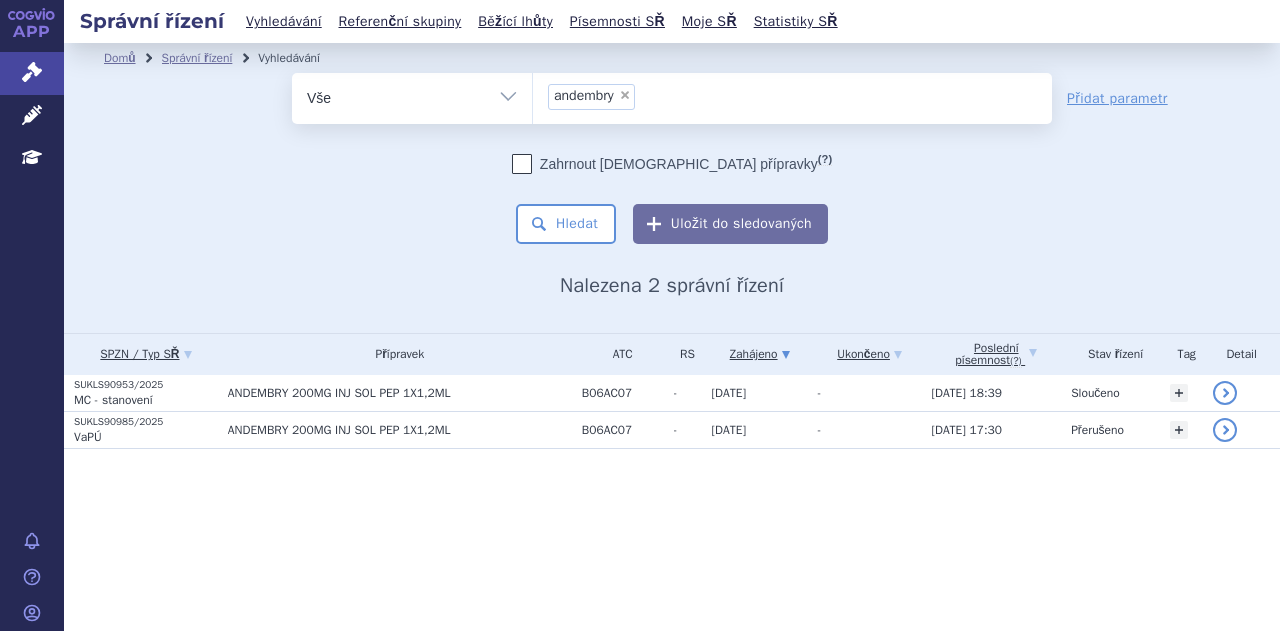 scroll, scrollTop: 0, scrollLeft: 0, axis: both 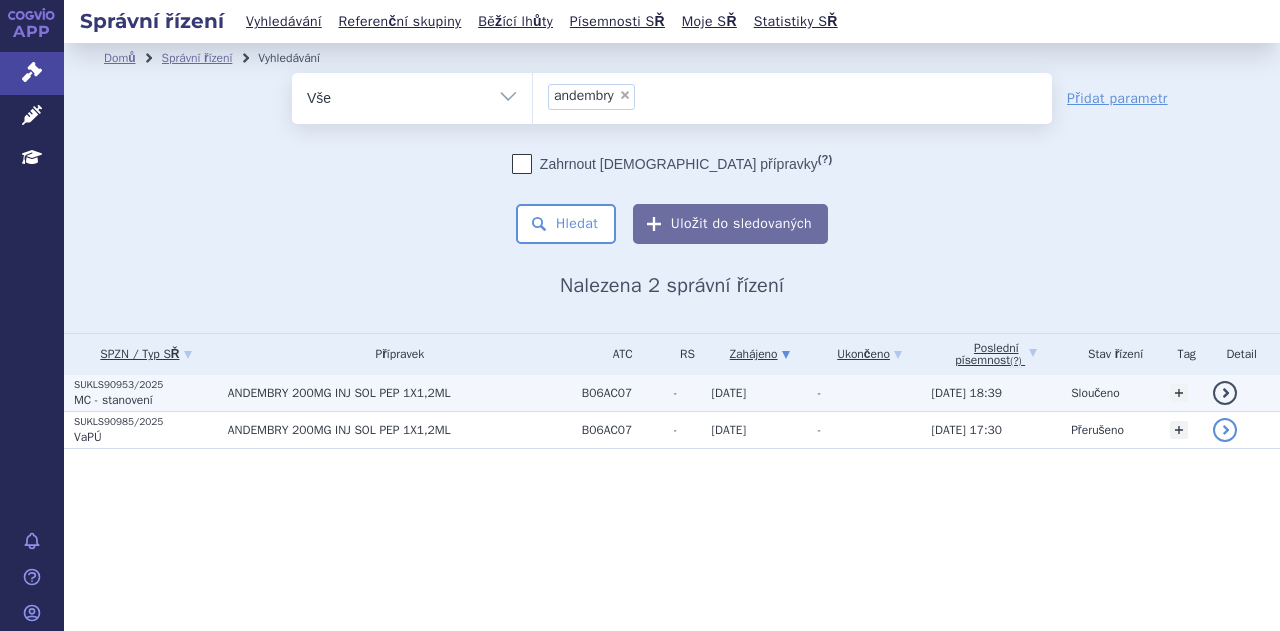 click on "ANDEMBRY 200MG INJ SOL PEP 1X1,2ML" at bounding box center (400, 393) 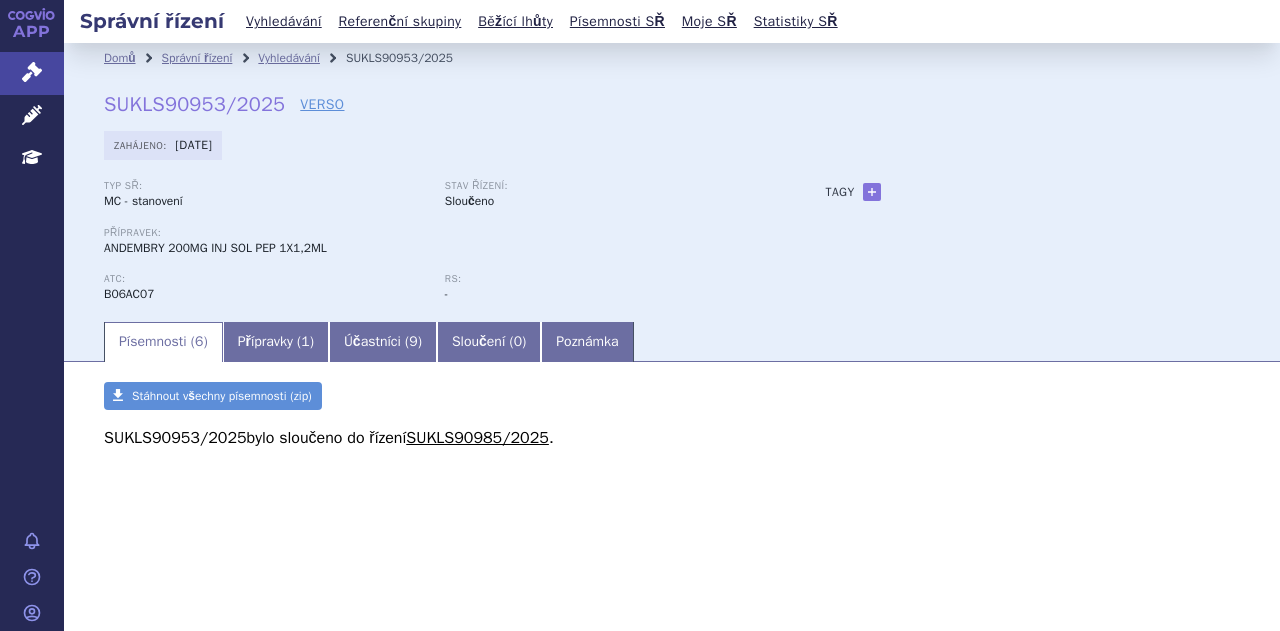 scroll, scrollTop: 0, scrollLeft: 0, axis: both 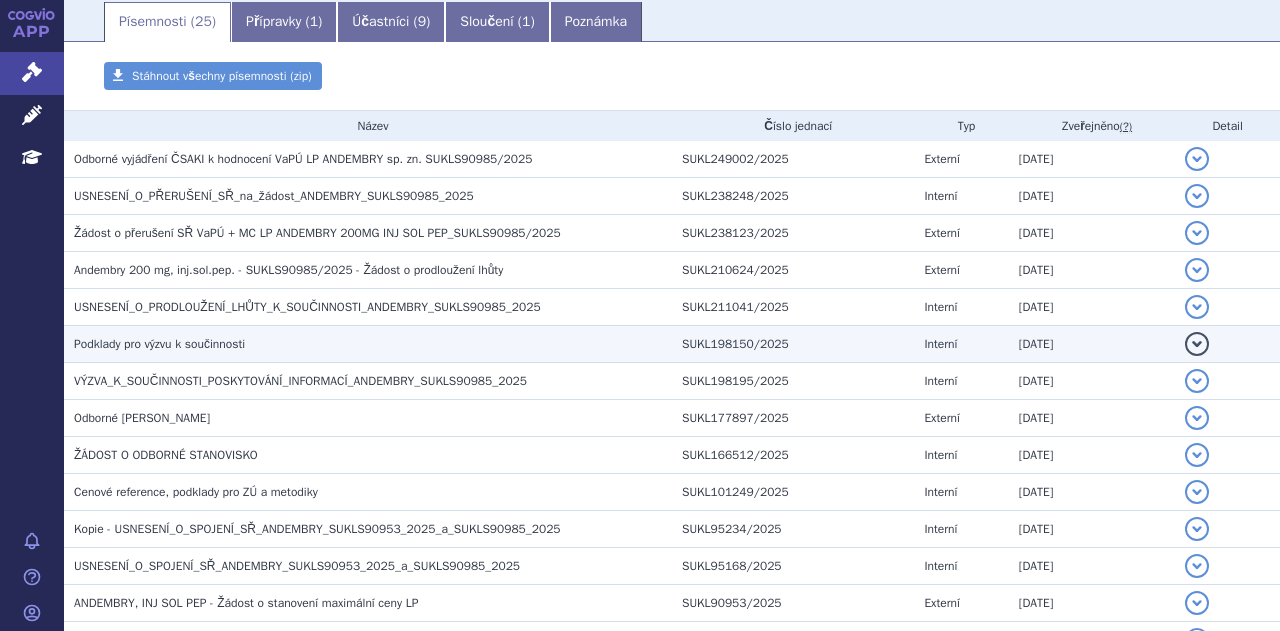 click on "Podklady pro výzvu k součinnosti" at bounding box center (373, 344) 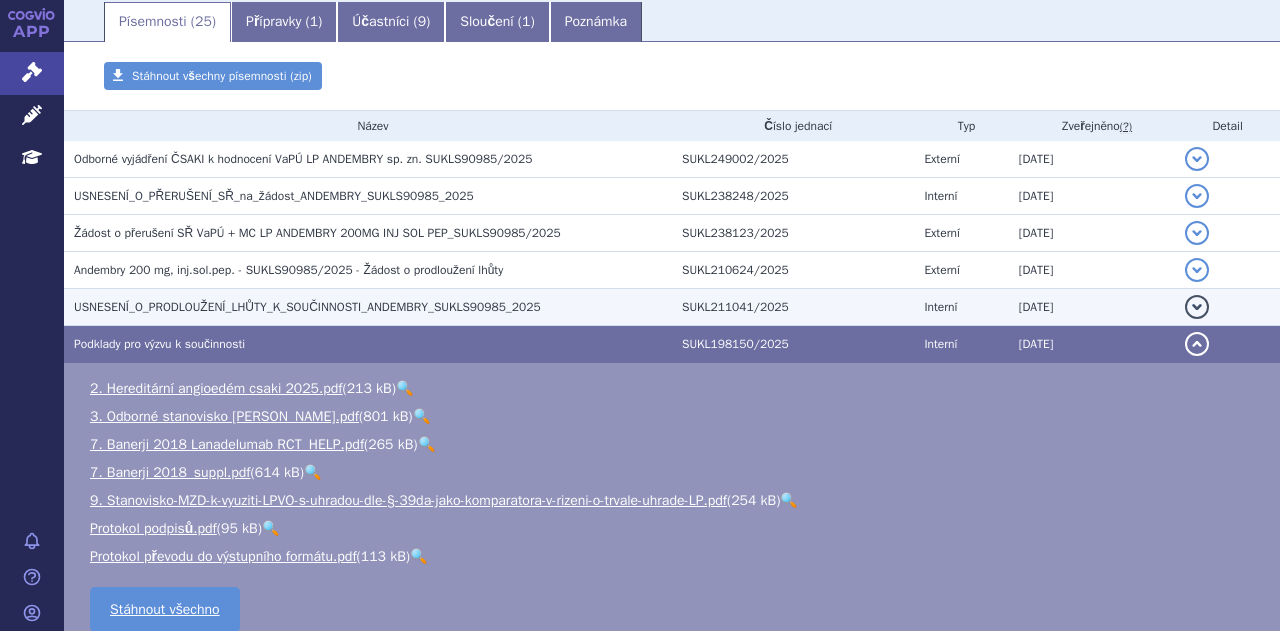 click on "USNESENÍ_O_PRODLOUŽENÍ_LHŮTY_K_SOUČINNOSTI_ANDEMBRY_SUKLS90985_2025" at bounding box center (307, 307) 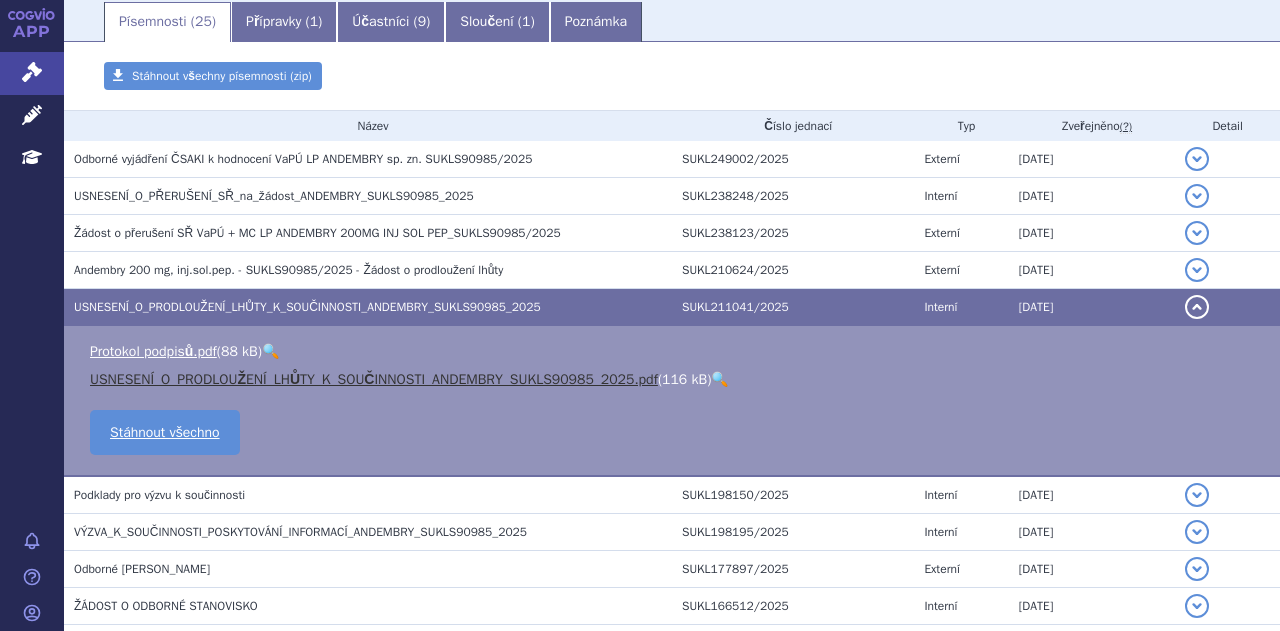 click on "USNESENÍ_O_PRODLOUŽENÍ_LHŮTY_K_SOUČINNOSTI_ANDEMBRY_SUKLS90985_2025.pdf" at bounding box center (374, 379) 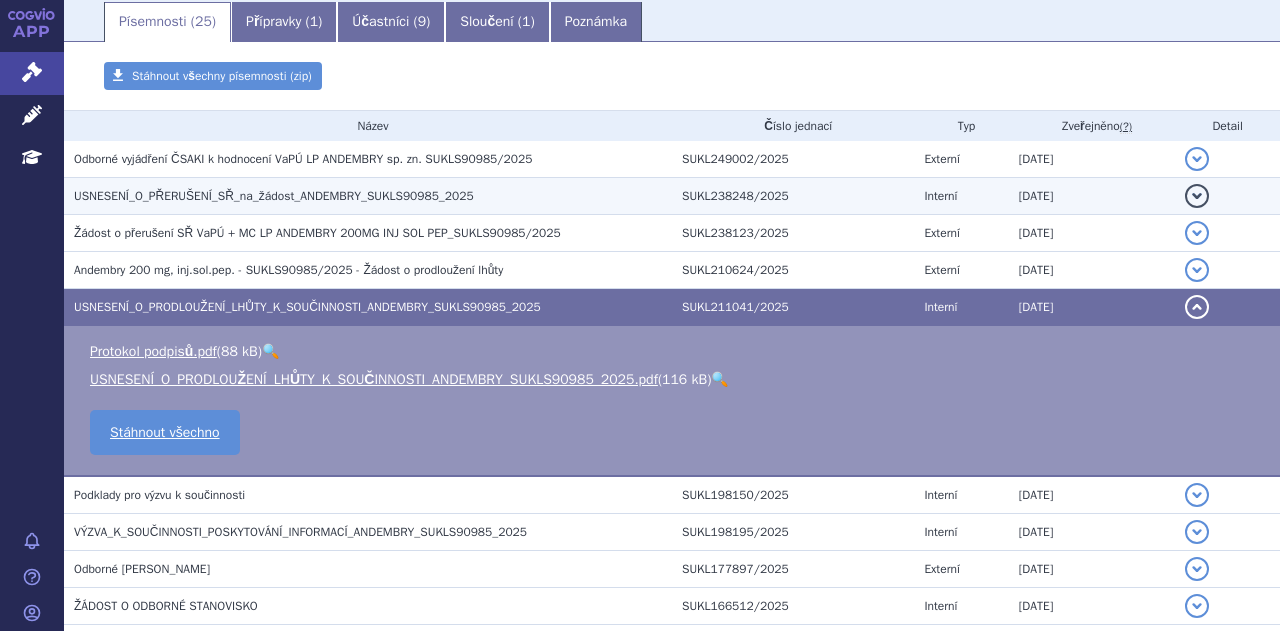 click on "USNESENÍ_O_PŘERUŠENÍ_SŘ_na_žádost_ANDEMBRY_SUKLS90985_2025" at bounding box center [274, 196] 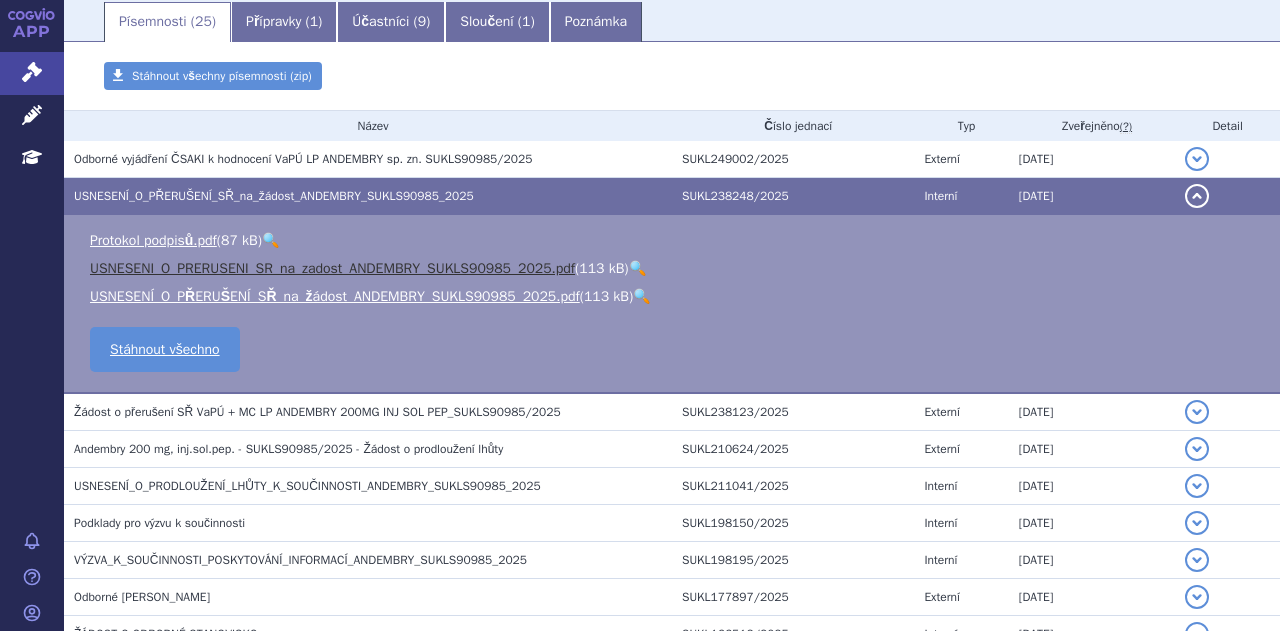 click on "USNESENI_O_PRERUSENI_SR_na_zadost_ANDEMBRY_SUKLS90985_2025.pdf" at bounding box center (332, 268) 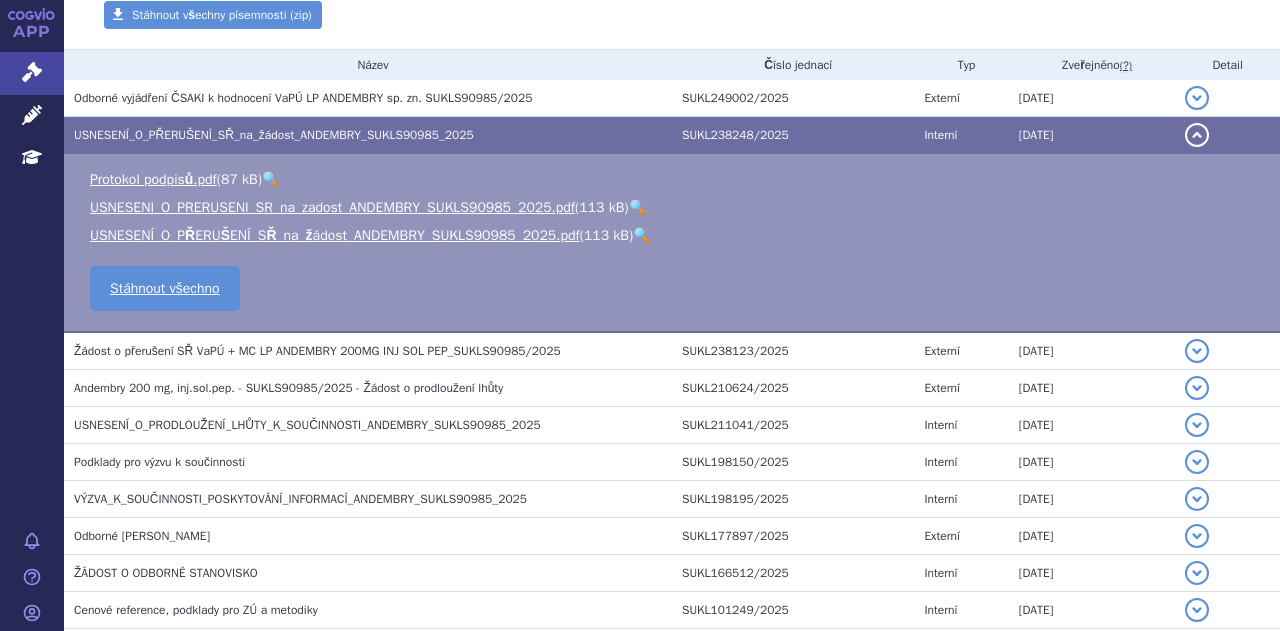 scroll, scrollTop: 380, scrollLeft: 0, axis: vertical 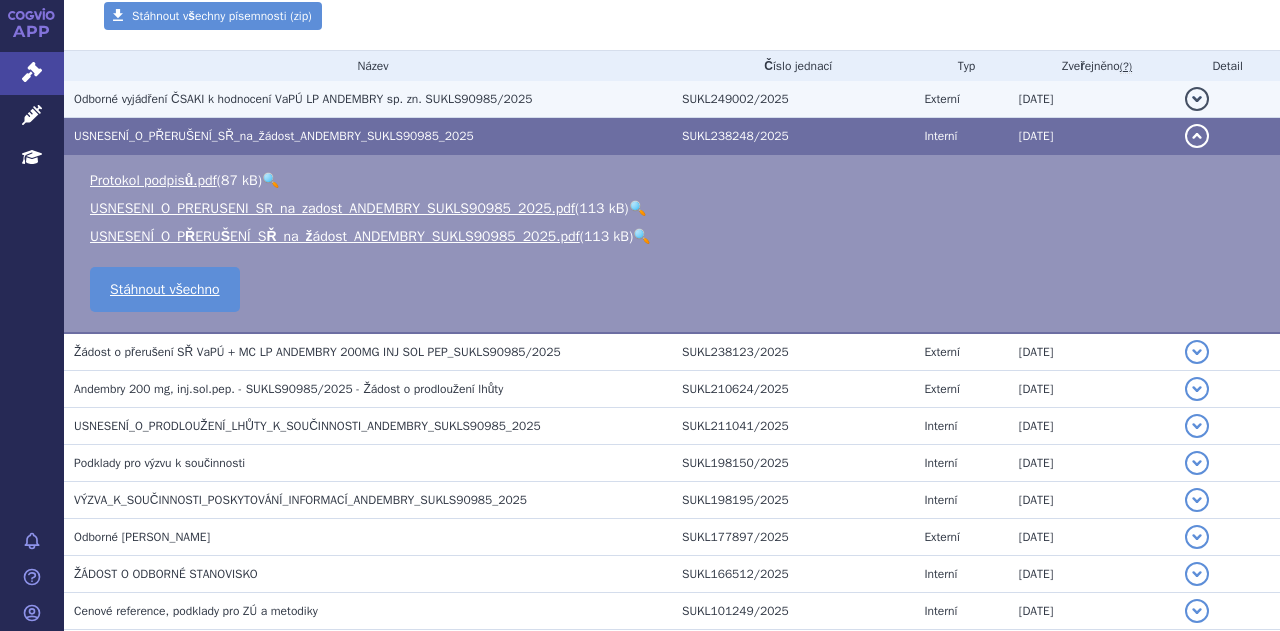 click on "Odborné vyjádření ČSAKI k hodnocení VaPÚ LP ANDEMBRY sp. zn. SUKLS90985/2025" at bounding box center (303, 99) 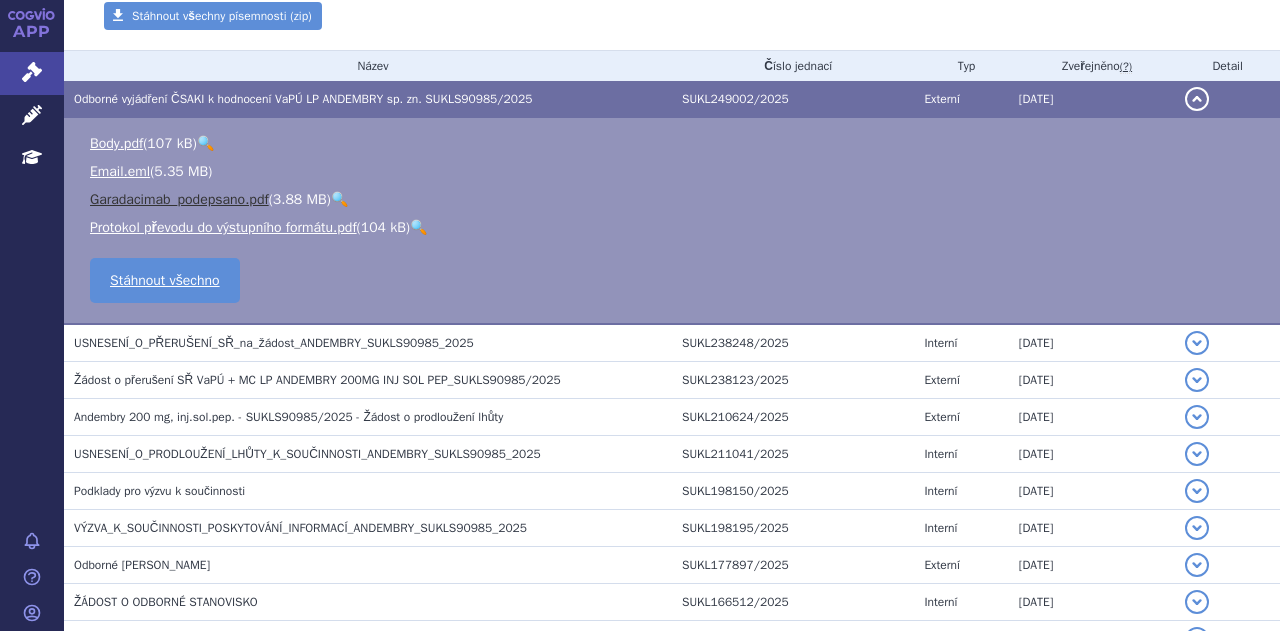 click on "Garadacimab_podepsano.pdf" at bounding box center (179, 199) 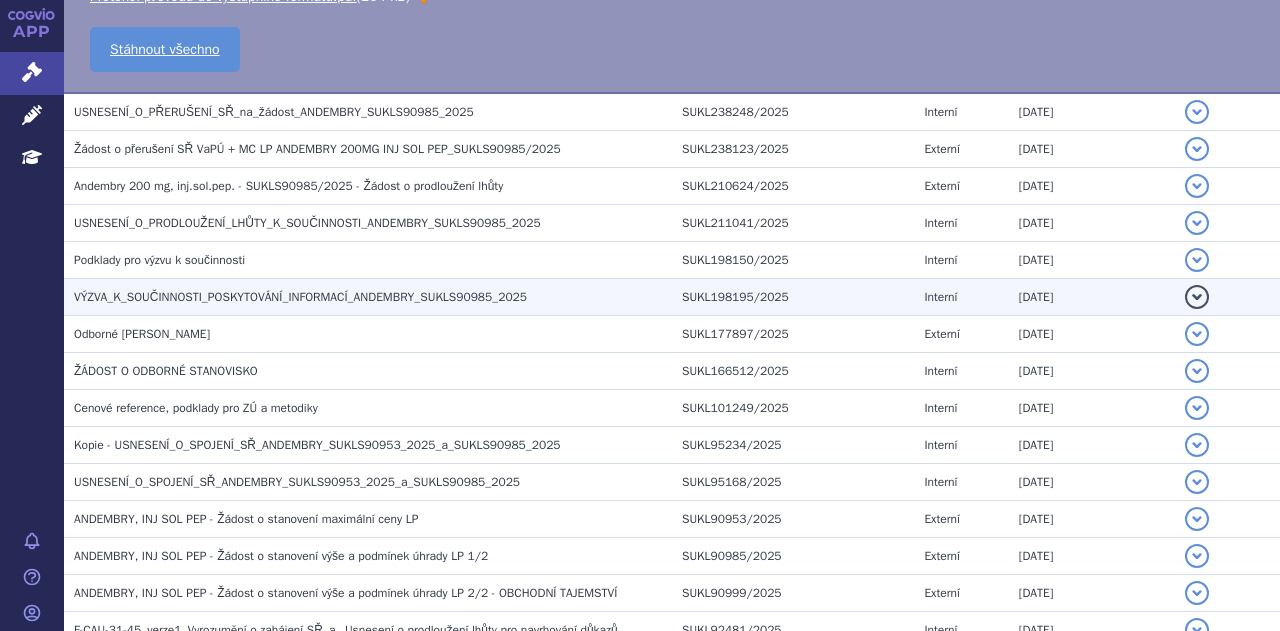 scroll, scrollTop: 608, scrollLeft: 0, axis: vertical 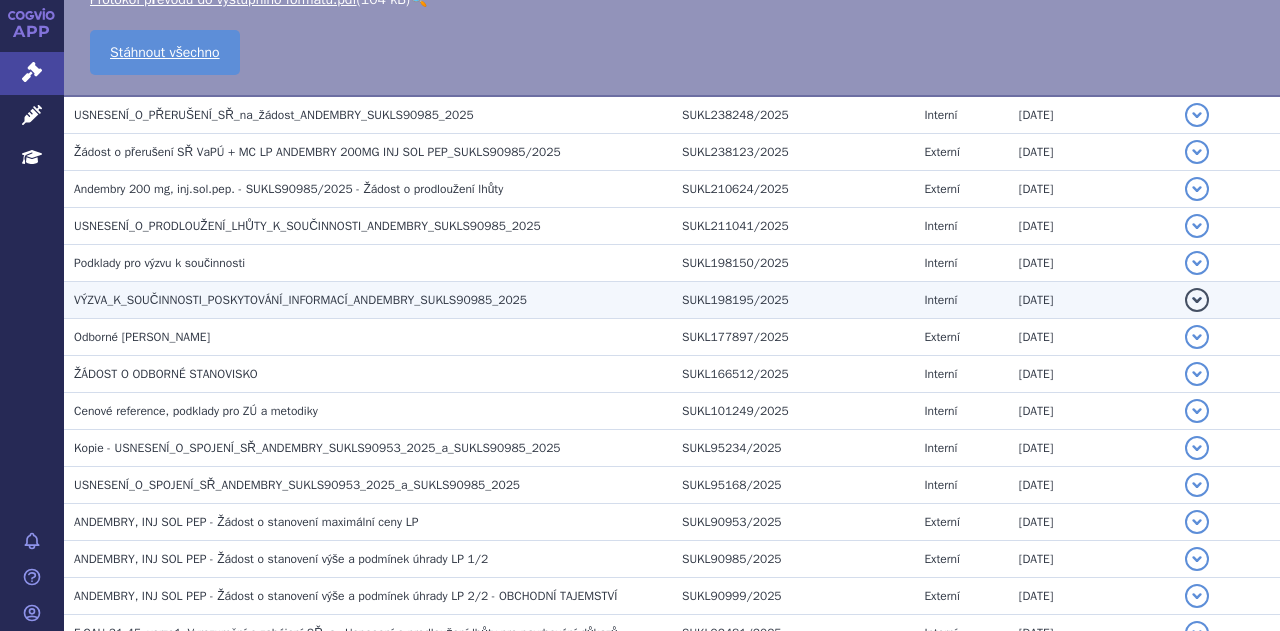 click on "VÝZVA_K_SOUČINNOSTI_POSKYTOVÁNÍ_INFORMACÍ_ANDEMBRY_SUKLS90985_2025" at bounding box center [300, 300] 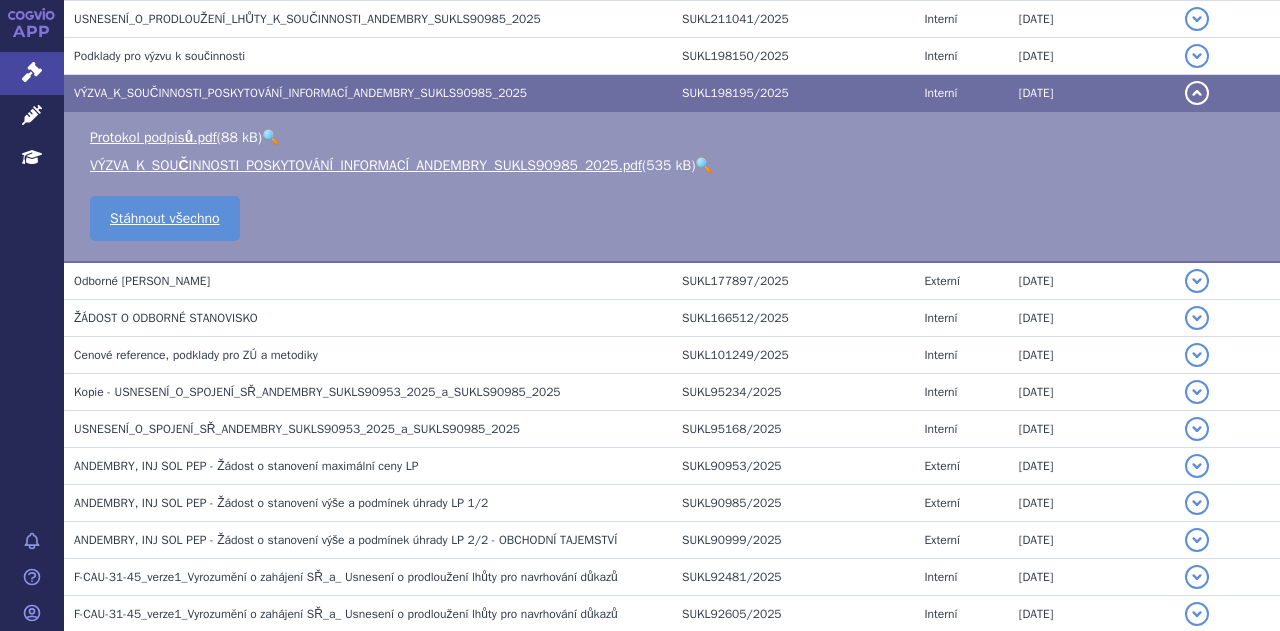 scroll, scrollTop: 402, scrollLeft: 0, axis: vertical 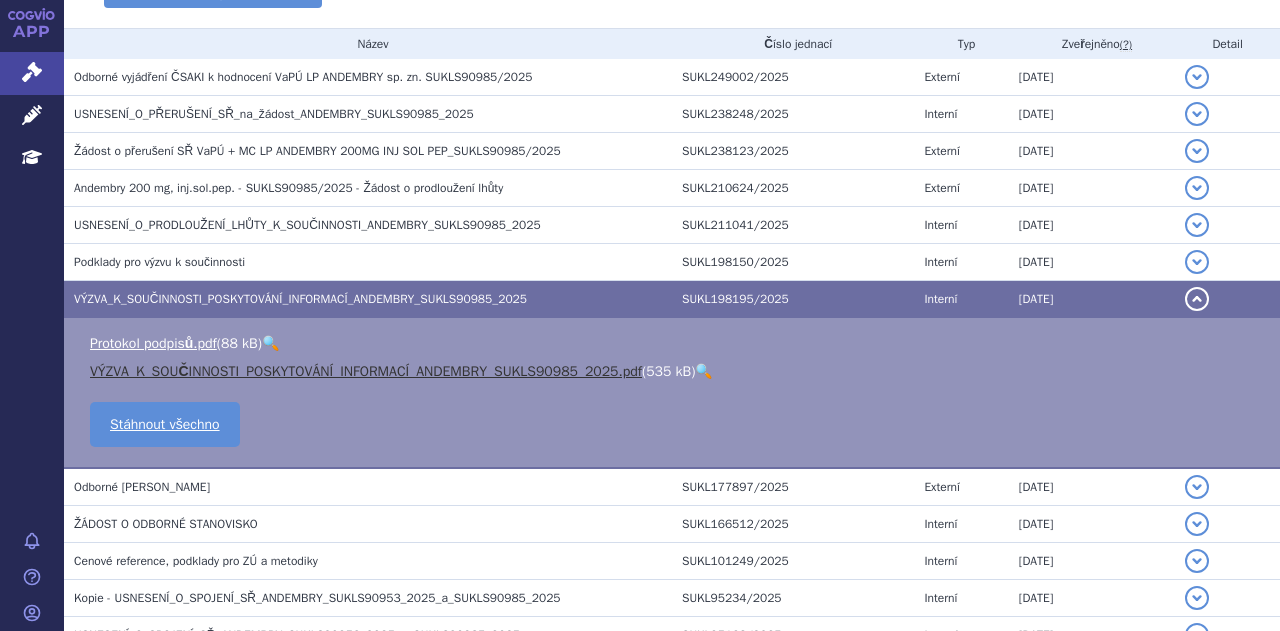 click on "VÝZVA_K_SOUČINNOSTI_POSKYTOVÁNÍ_INFORMACÍ_ANDEMBRY_SUKLS90985_2025.pdf" at bounding box center [366, 371] 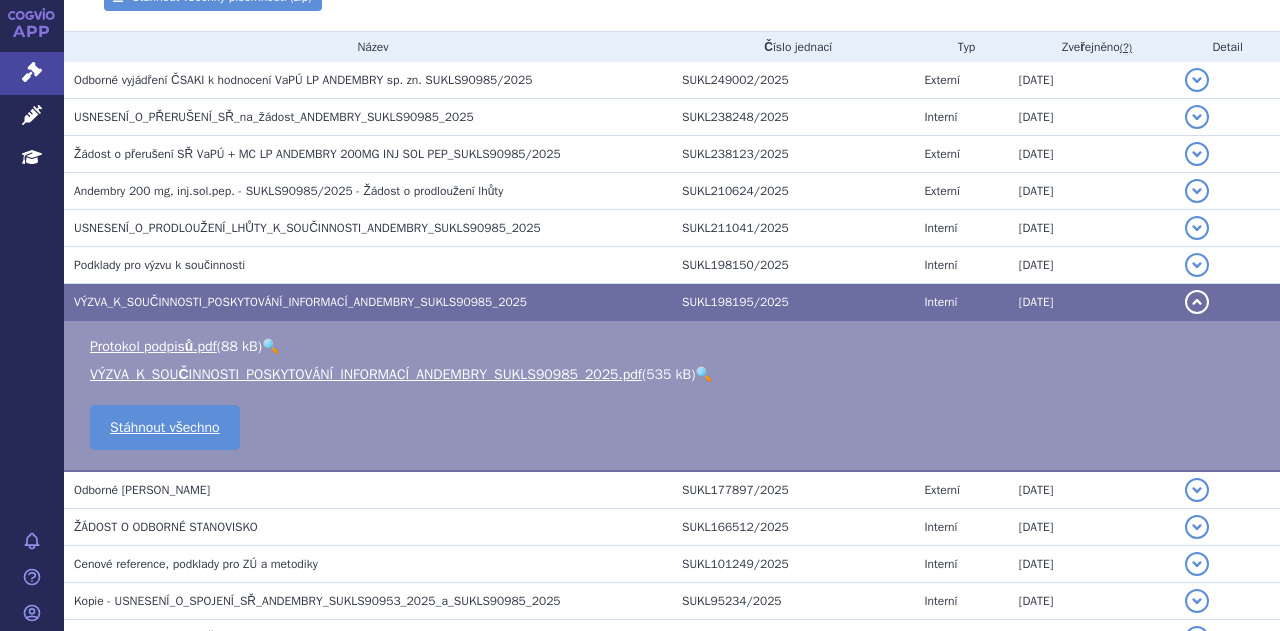 scroll, scrollTop: 268, scrollLeft: 0, axis: vertical 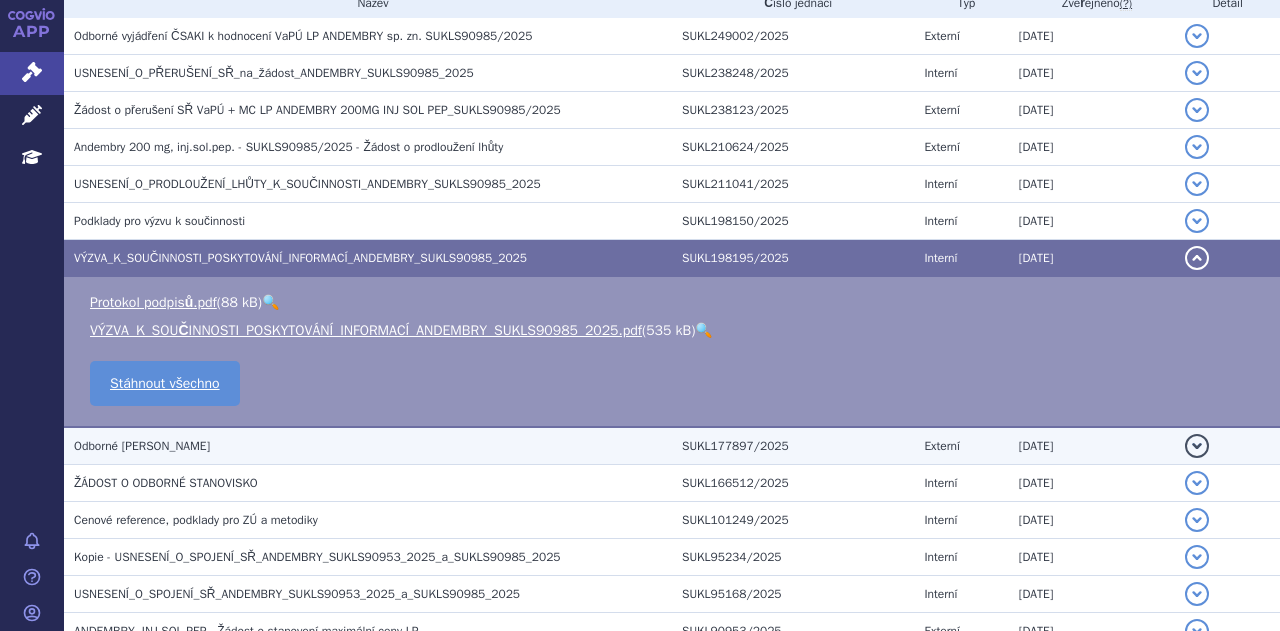 click on "Odborné stanovisko ČSAKI" at bounding box center [373, 446] 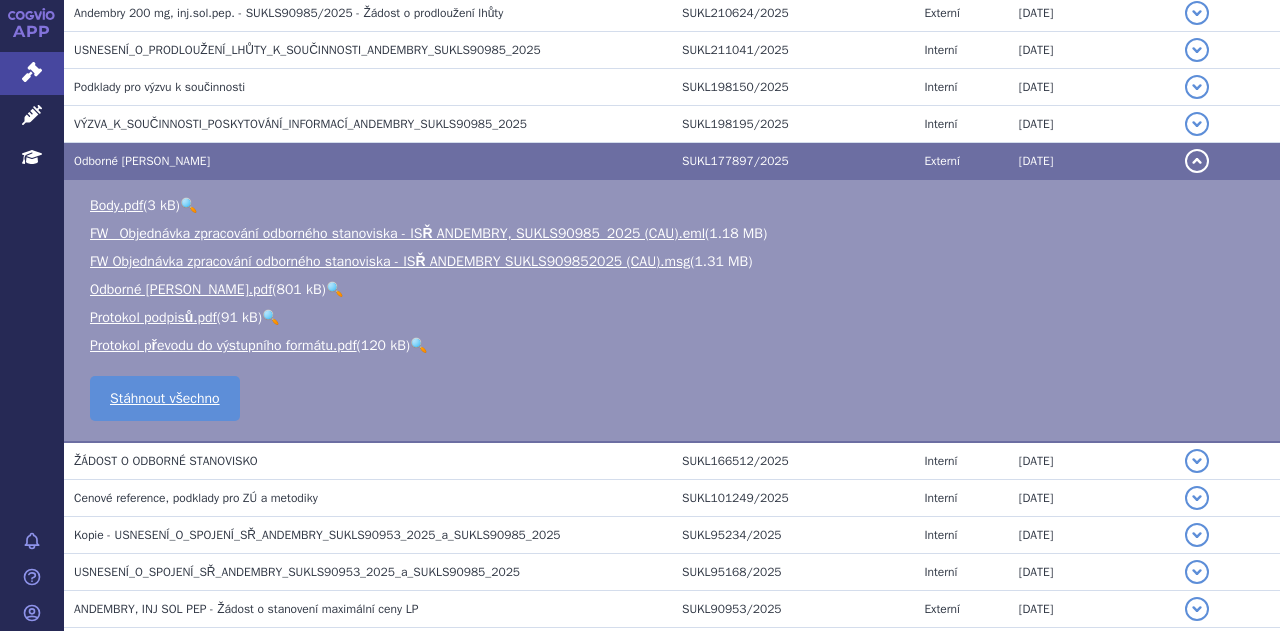scroll, scrollTop: 618, scrollLeft: 0, axis: vertical 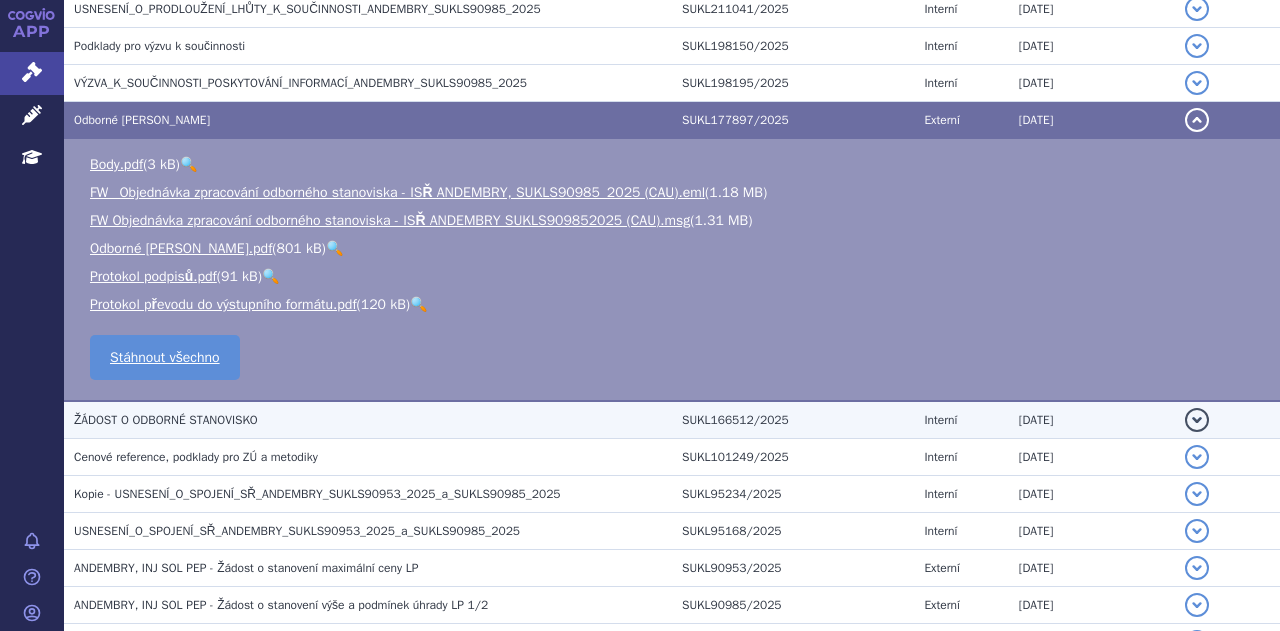 click on "ŽÁDOST O ODBORNÉ STANOVISKO" at bounding box center (373, 420) 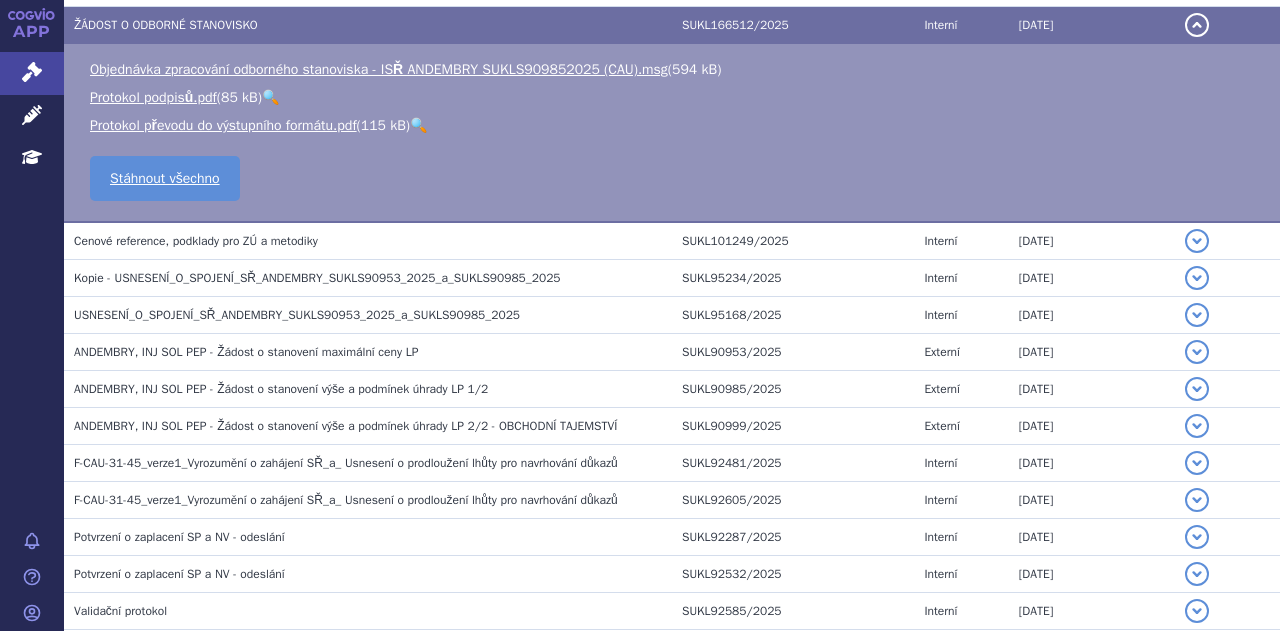 scroll, scrollTop: 770, scrollLeft: 0, axis: vertical 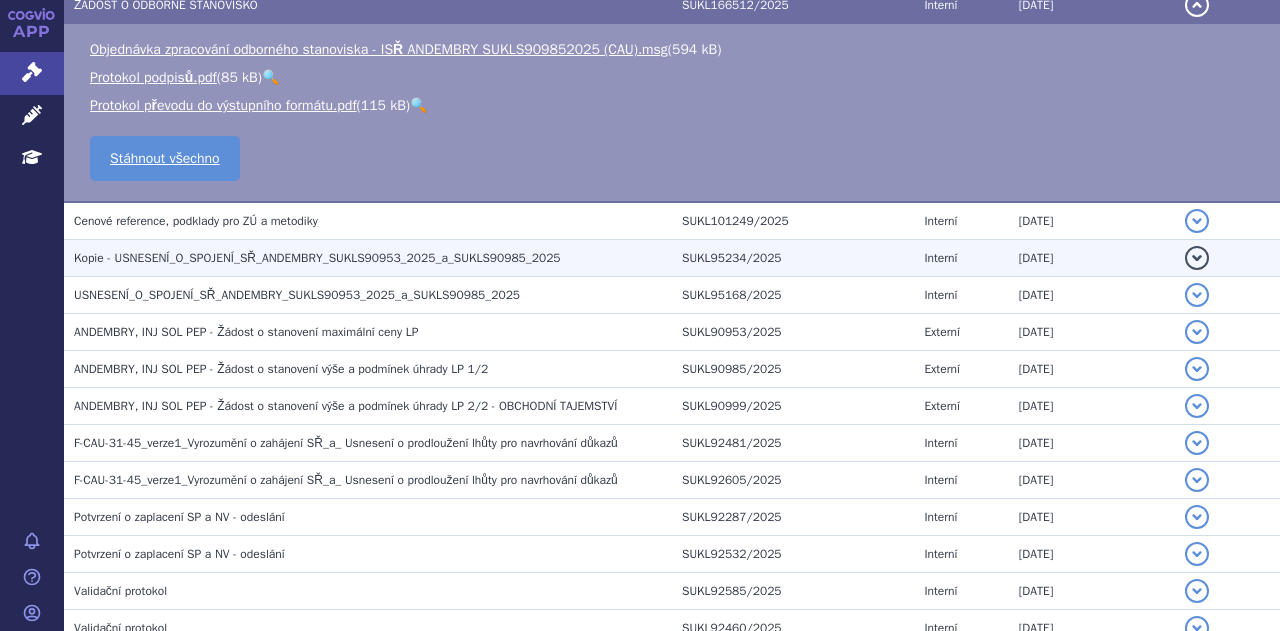 click on "Kopie - USNESENÍ_O_SPOJENÍ_SŘ_ANDEMBRY_SUKLS90953_2025_a_SUKLS90985_2025" at bounding box center [317, 258] 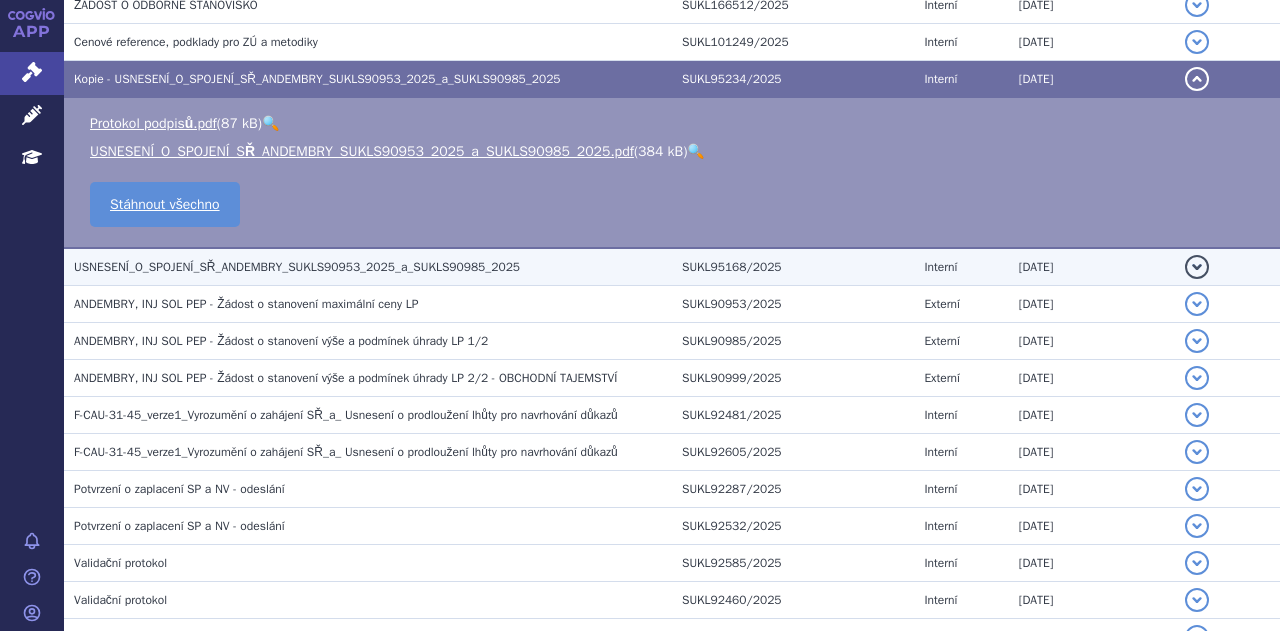 click on "USNESENÍ_O_SPOJENÍ_SŘ_ANDEMBRY_SUKLS90953_2025_a_SUKLS90985_2025" at bounding box center (373, 267) 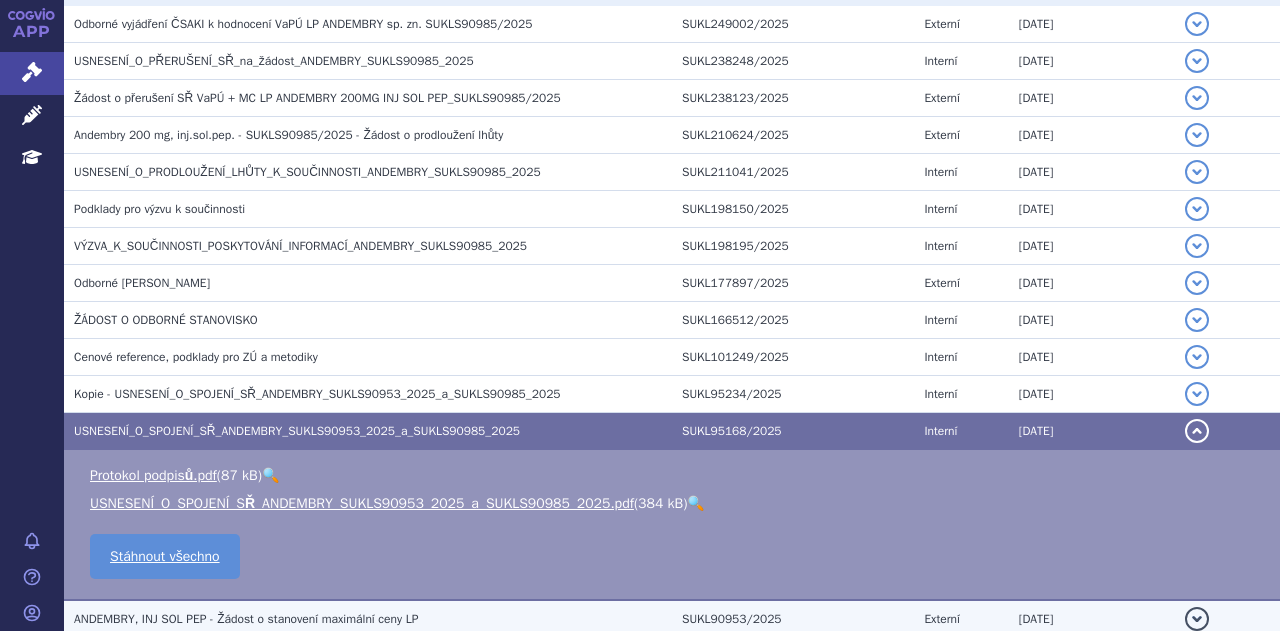scroll, scrollTop: 454, scrollLeft: 0, axis: vertical 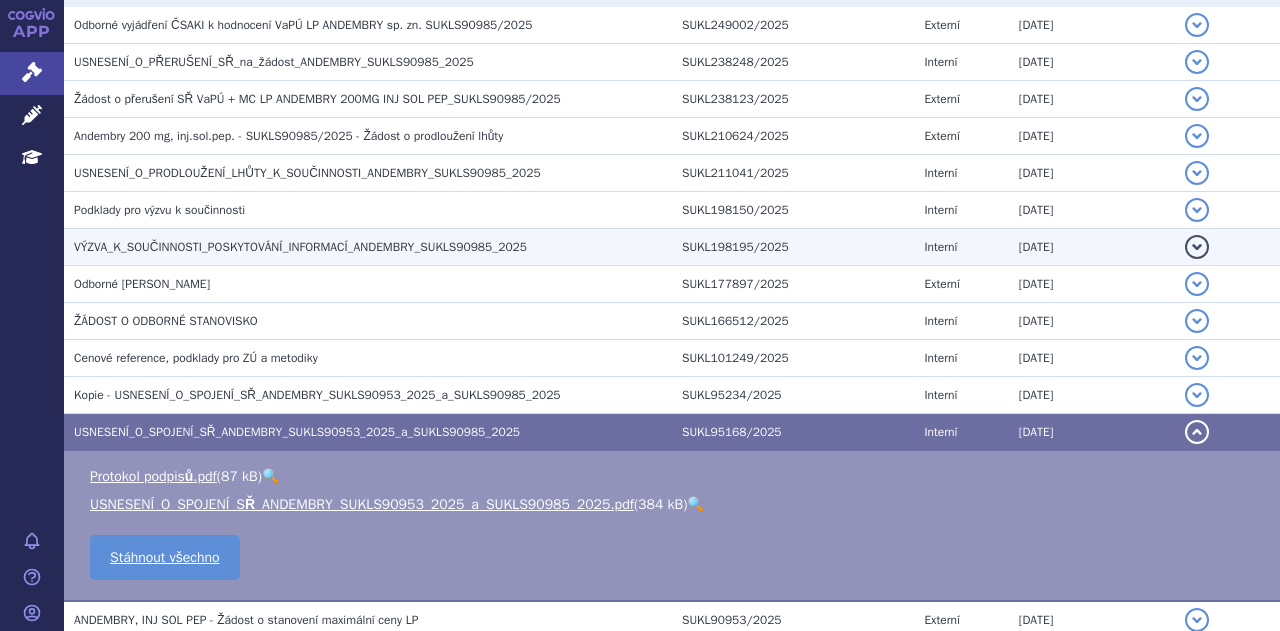 click on "VÝZVA_K_SOUČINNOSTI_POSKYTOVÁNÍ_INFORMACÍ_ANDEMBRY_SUKLS90985_2025" at bounding box center [373, 247] 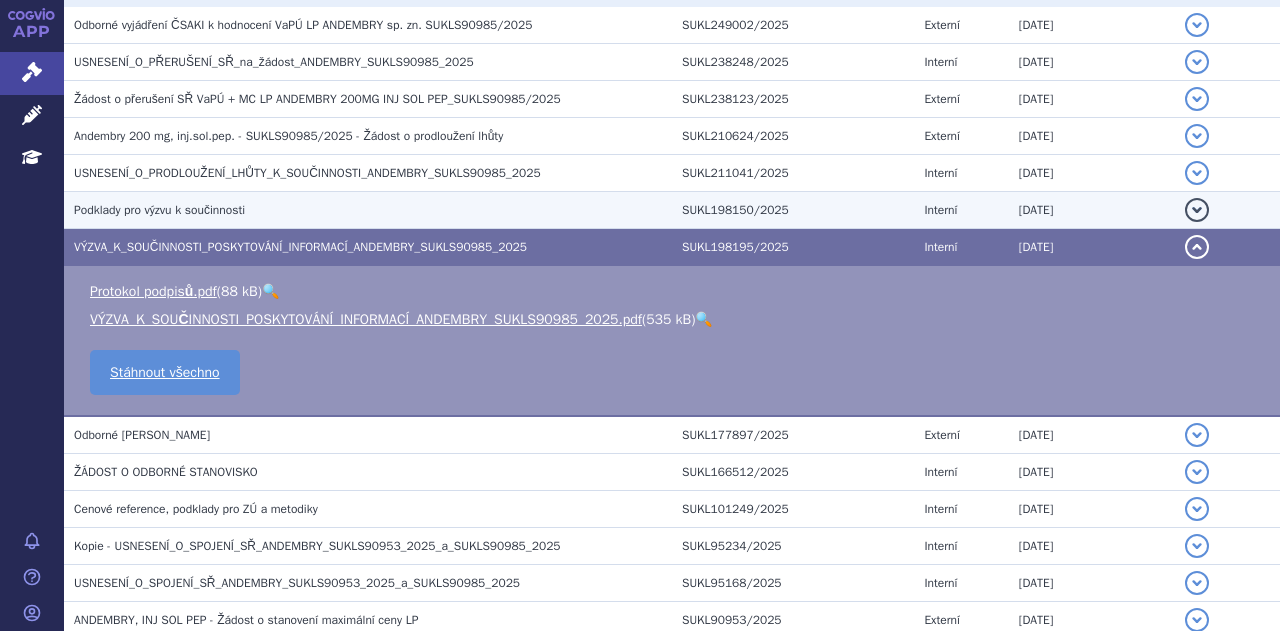 click on "Podklady pro výzvu k součinnosti" at bounding box center (373, 210) 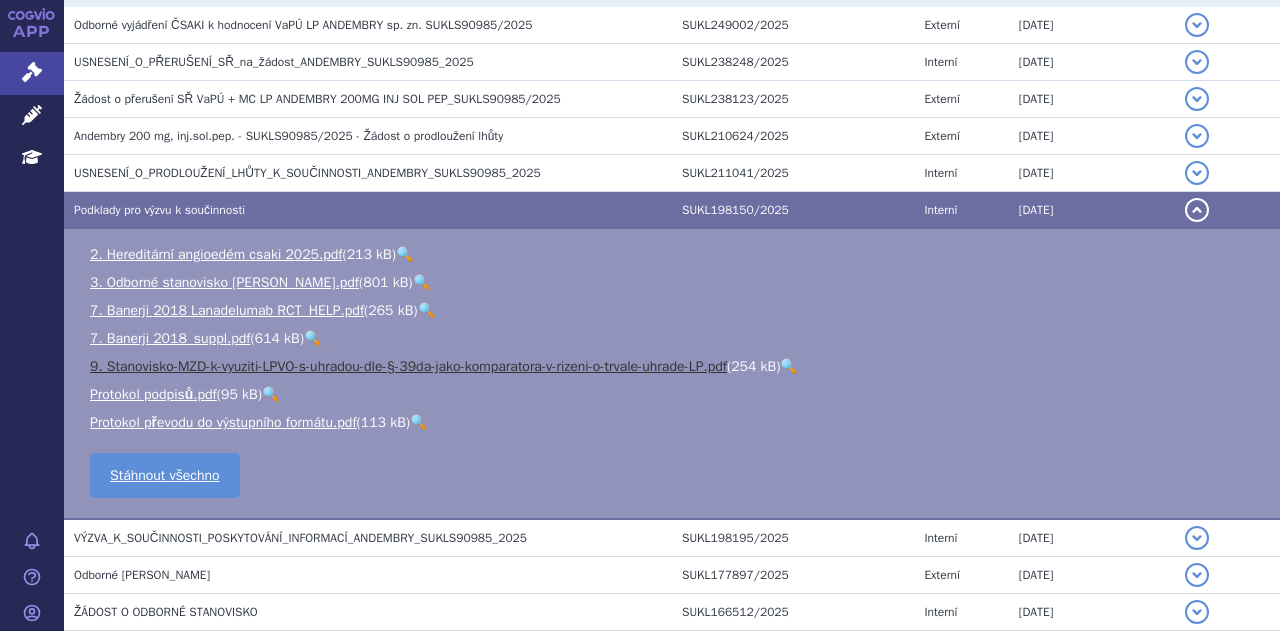 click on "9. Stanovisko-MZD-k-vyuziti-LPVO-s-uhradou-dle-§-39da-jako-komparatora-v-rizeni-o-trvale-uhrade-LP.pdf" at bounding box center (408, 366) 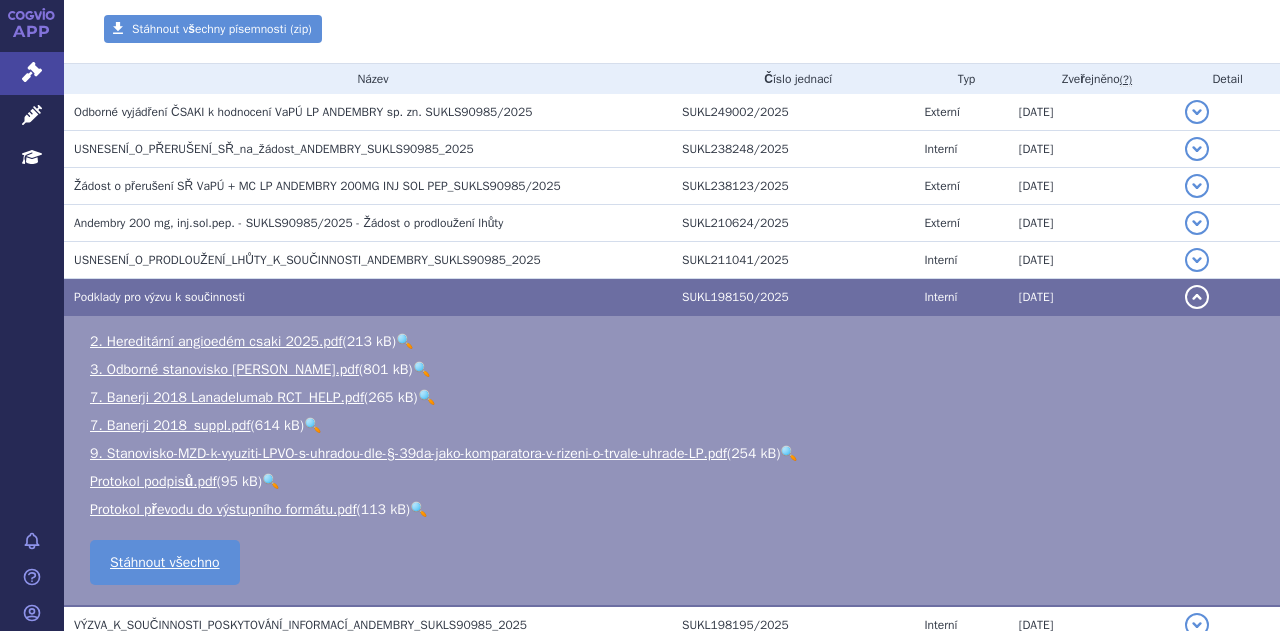 scroll, scrollTop: 342, scrollLeft: 0, axis: vertical 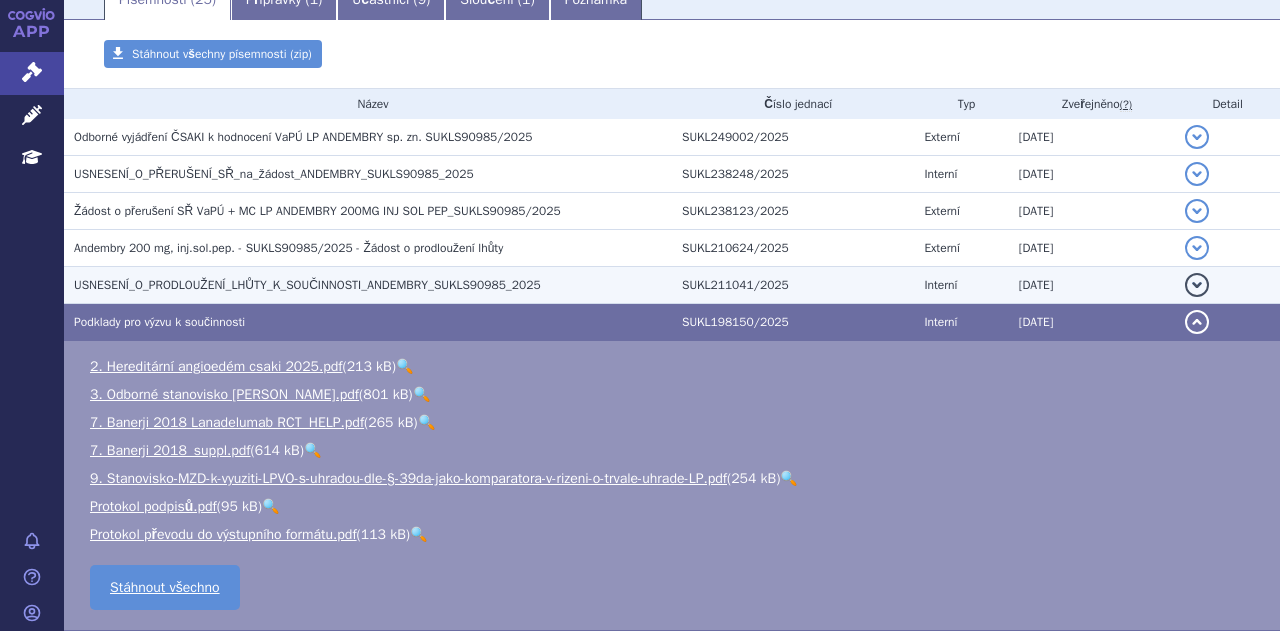 click on "USNESENÍ_O_PRODLOUŽENÍ_LHŮTY_K_SOUČINNOSTI_ANDEMBRY_SUKLS90985_2025" at bounding box center [373, 285] 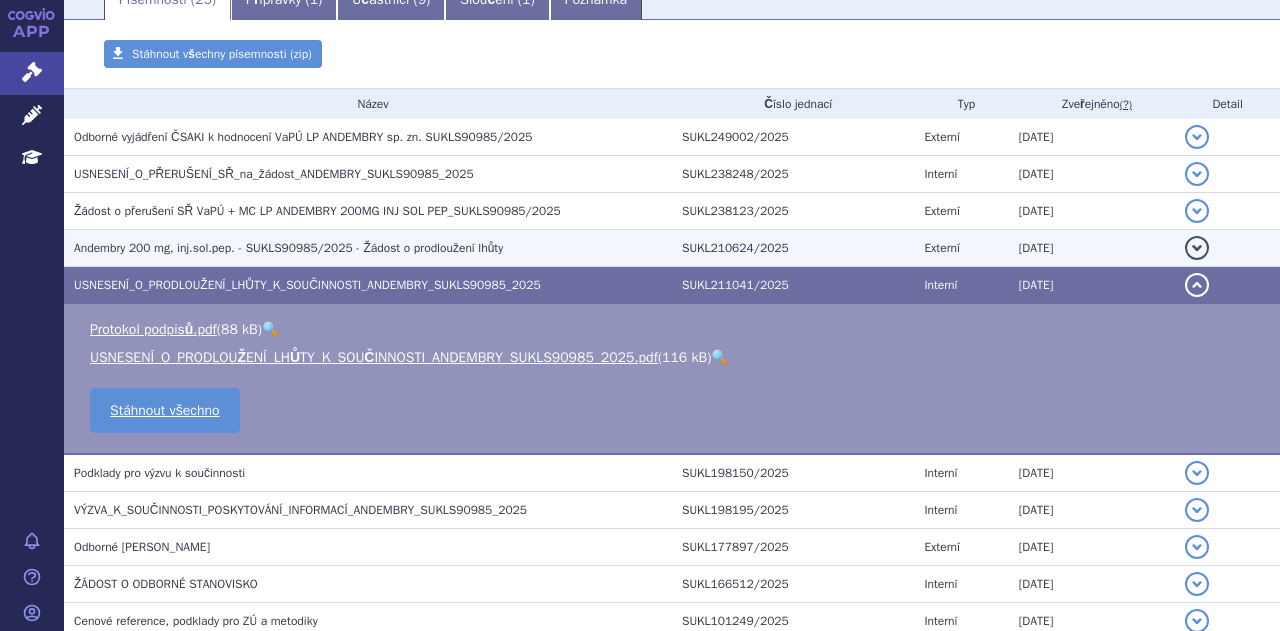 click on "Andembry 200 mg, inj.sol.pep. - SUKLS90985/2025 - Žádost o prodloužení lhůty" at bounding box center (373, 248) 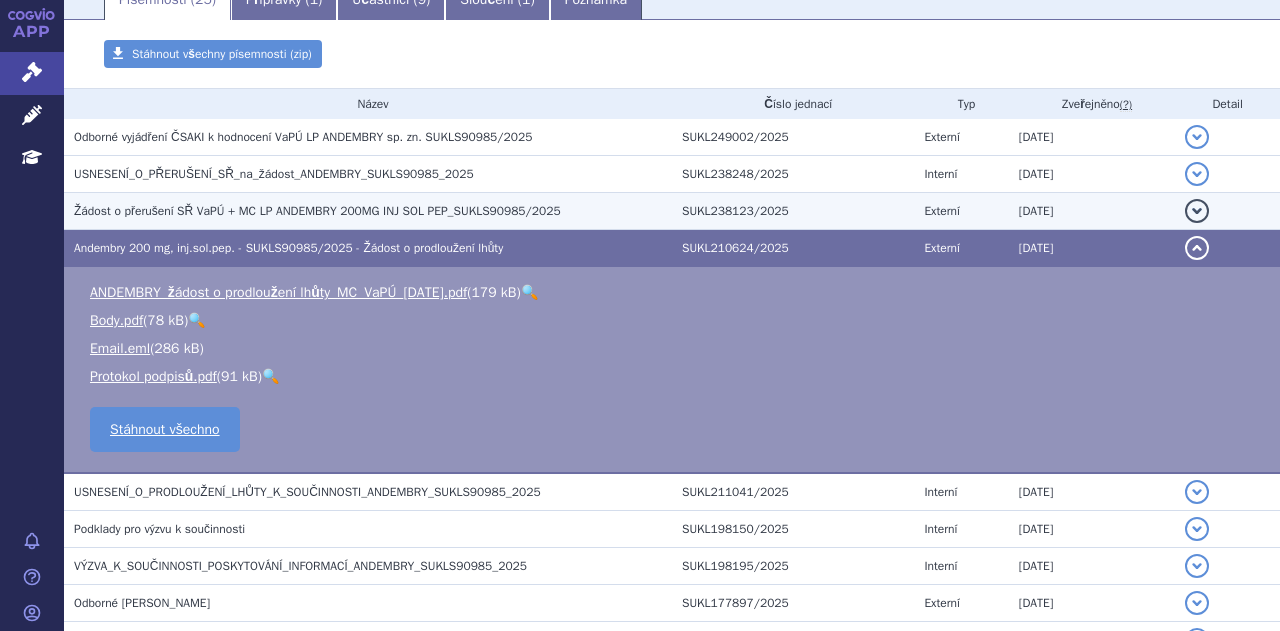 click on "Žádost o přerušení SŘ VaPÚ + MC LP ANDEMBRY 200MG INJ SOL PEP_SUKLS90985/2025" at bounding box center (368, 211) 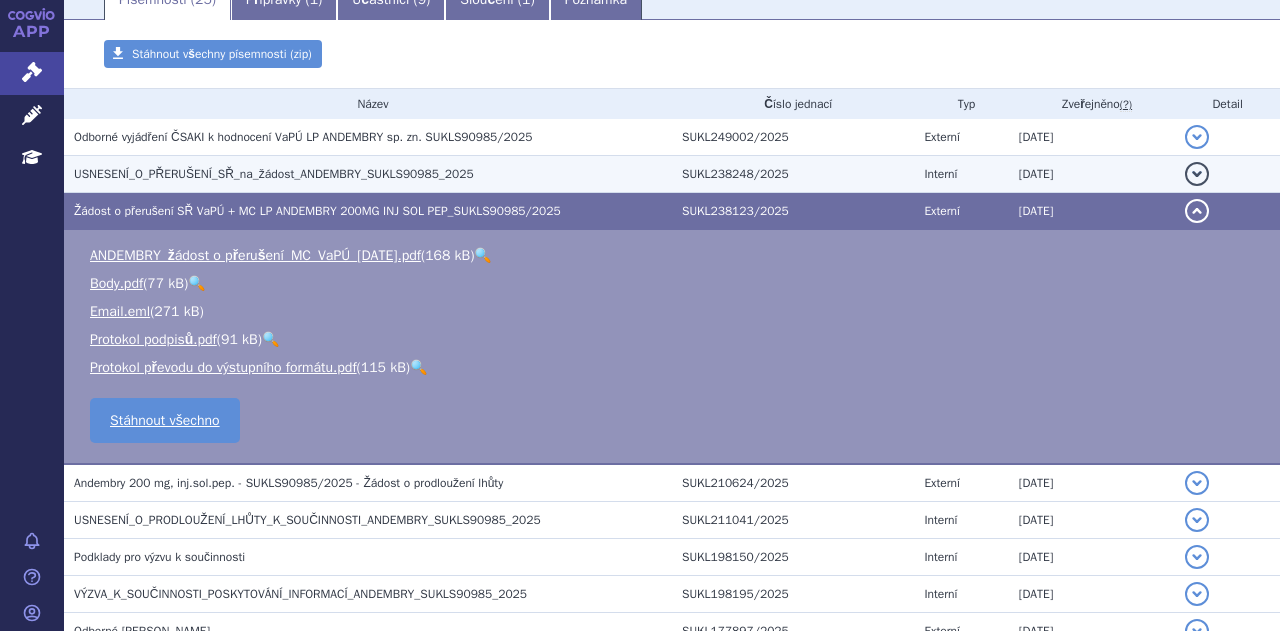 click on "USNESENÍ_O_PŘERUŠENÍ_SŘ_na_žádost_ANDEMBRY_SUKLS90985_2025" at bounding box center [373, 174] 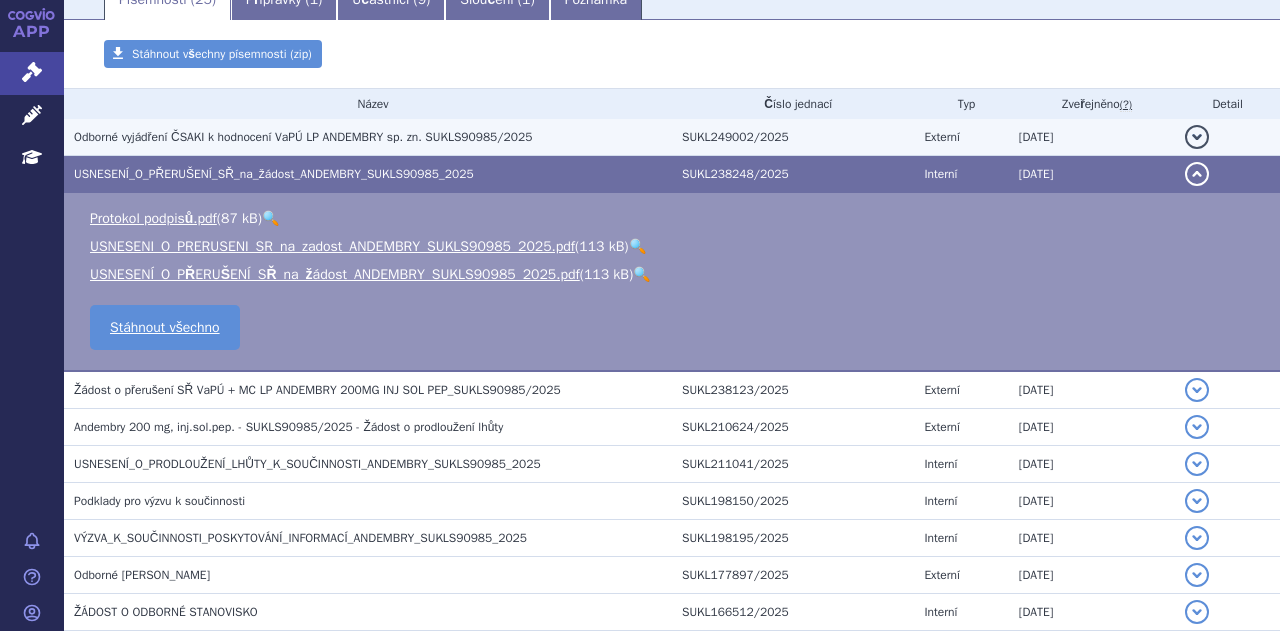 click on "Odborné vyjádření ČSAKI k hodnocení VaPÚ LP ANDEMBRY sp. zn. SUKLS90985/2025" at bounding box center [373, 137] 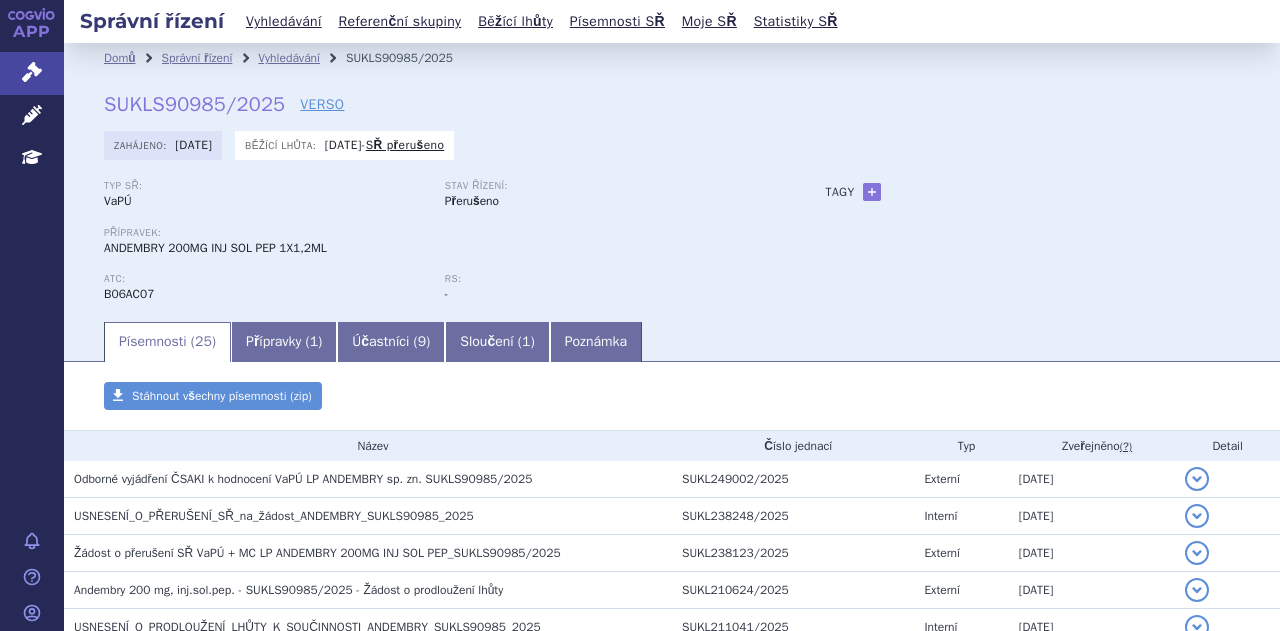 scroll, scrollTop: 0, scrollLeft: 0, axis: both 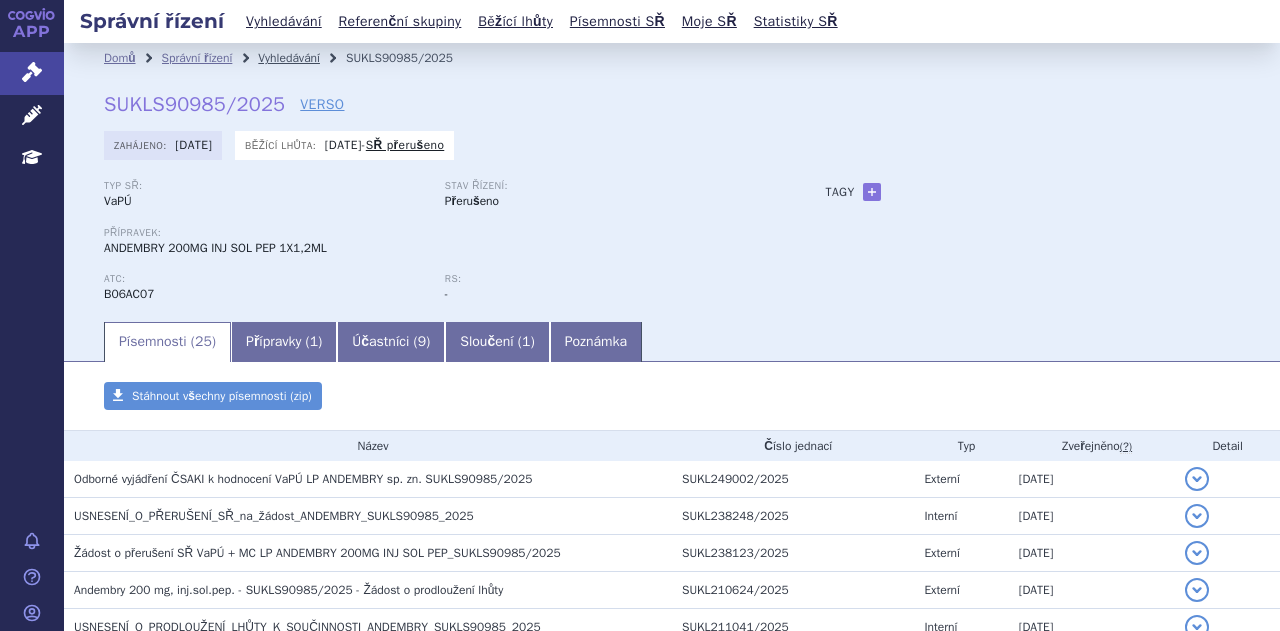 drag, startPoint x: 290, startPoint y: 54, endPoint x: 300, endPoint y: 55, distance: 10.049875 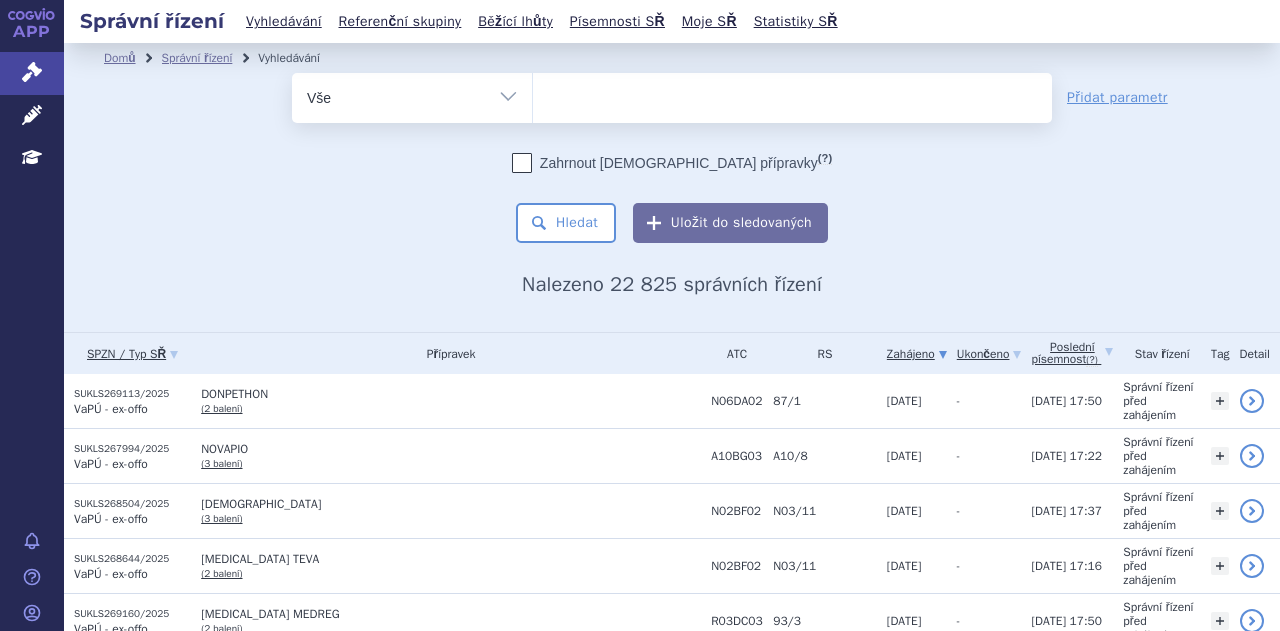 scroll, scrollTop: 0, scrollLeft: 0, axis: both 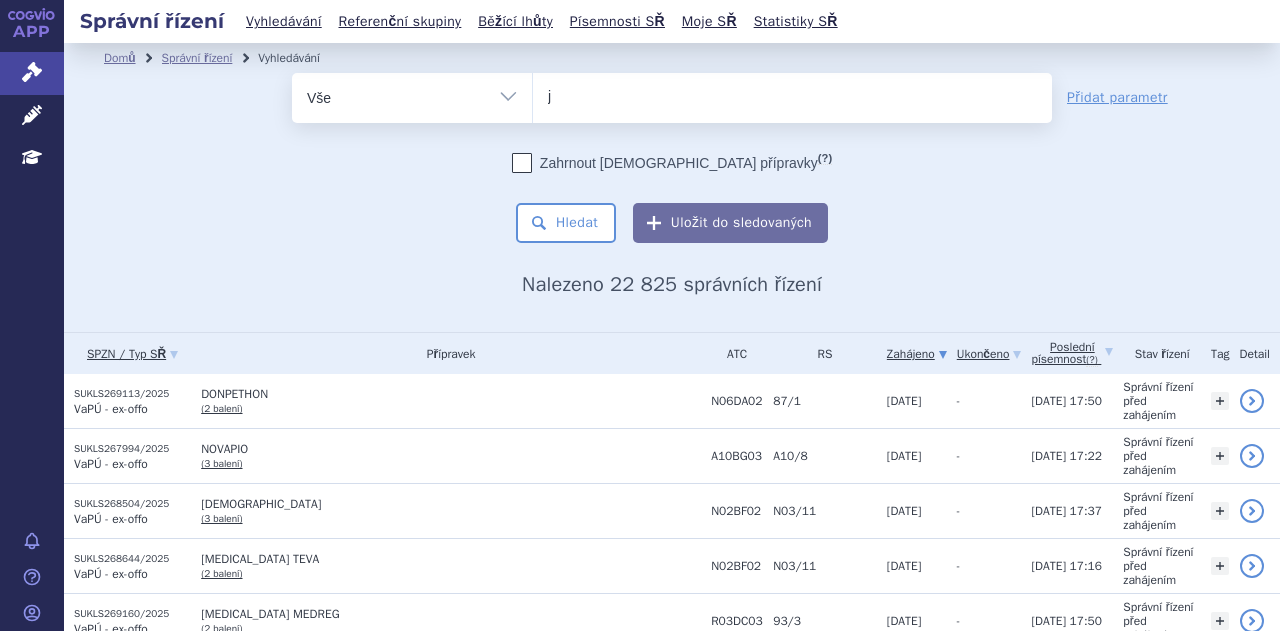 type on "je" 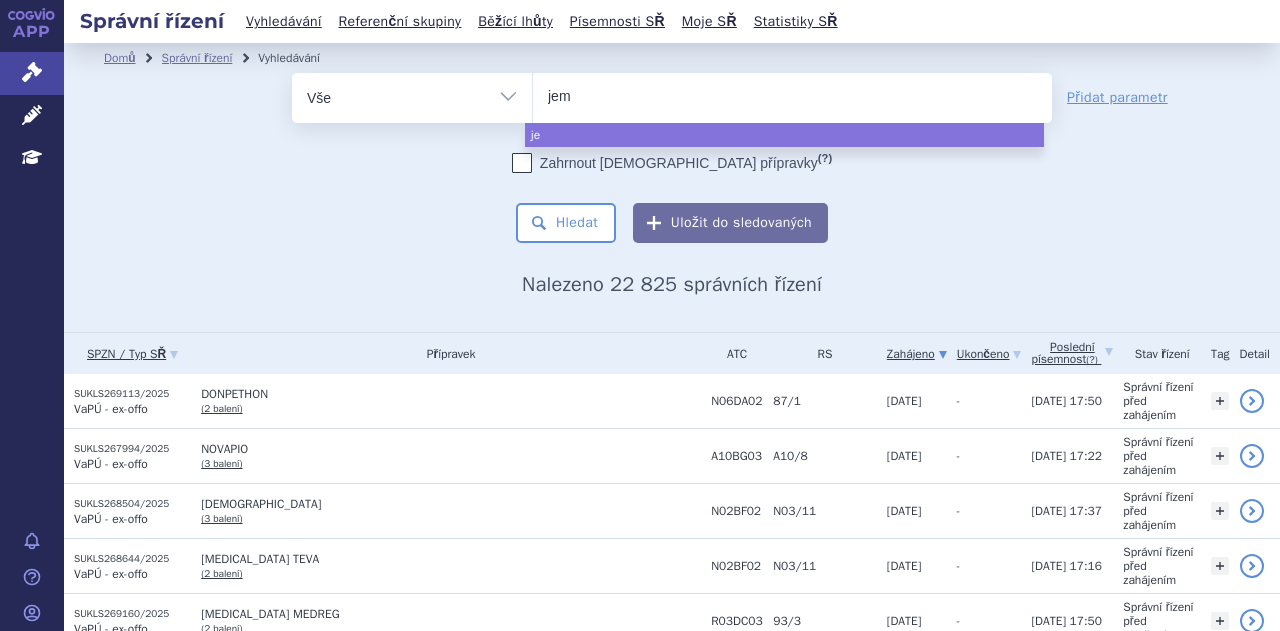type on "jemp" 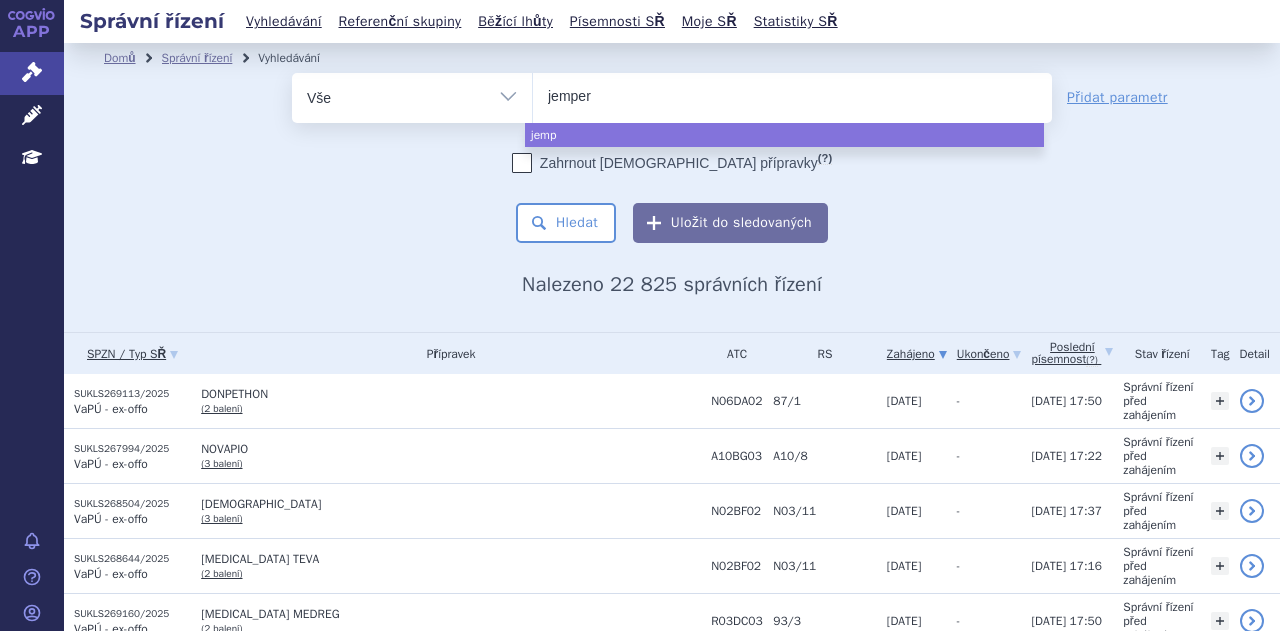 type on "jemperl" 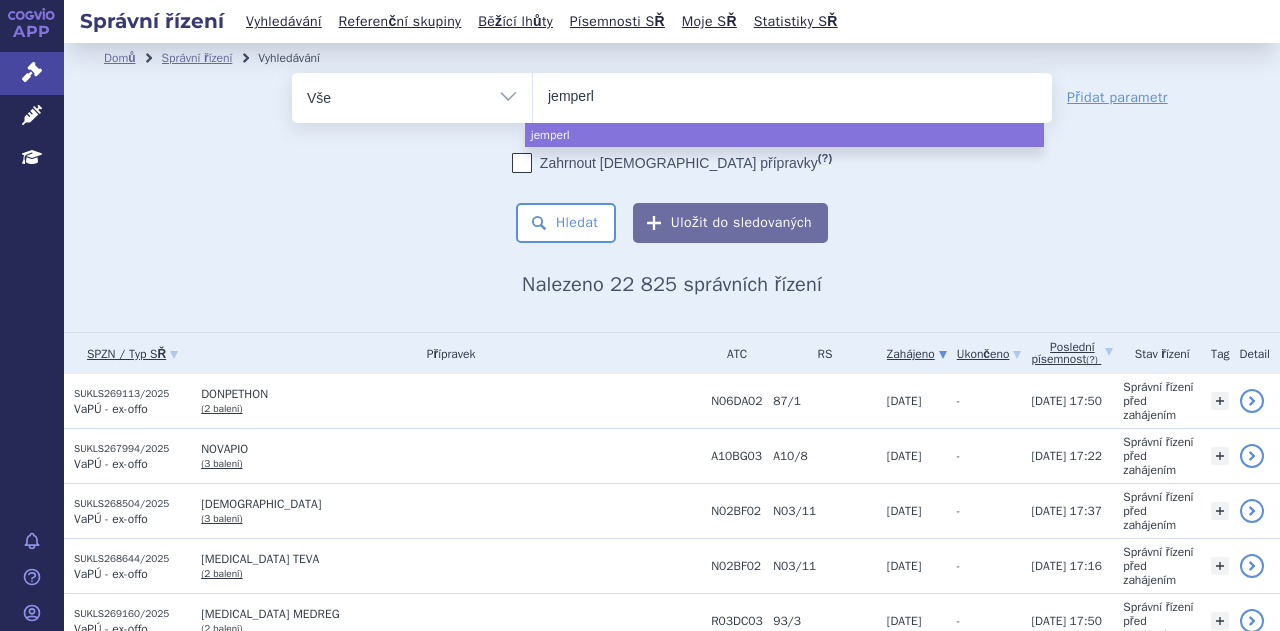 type on "jemperli" 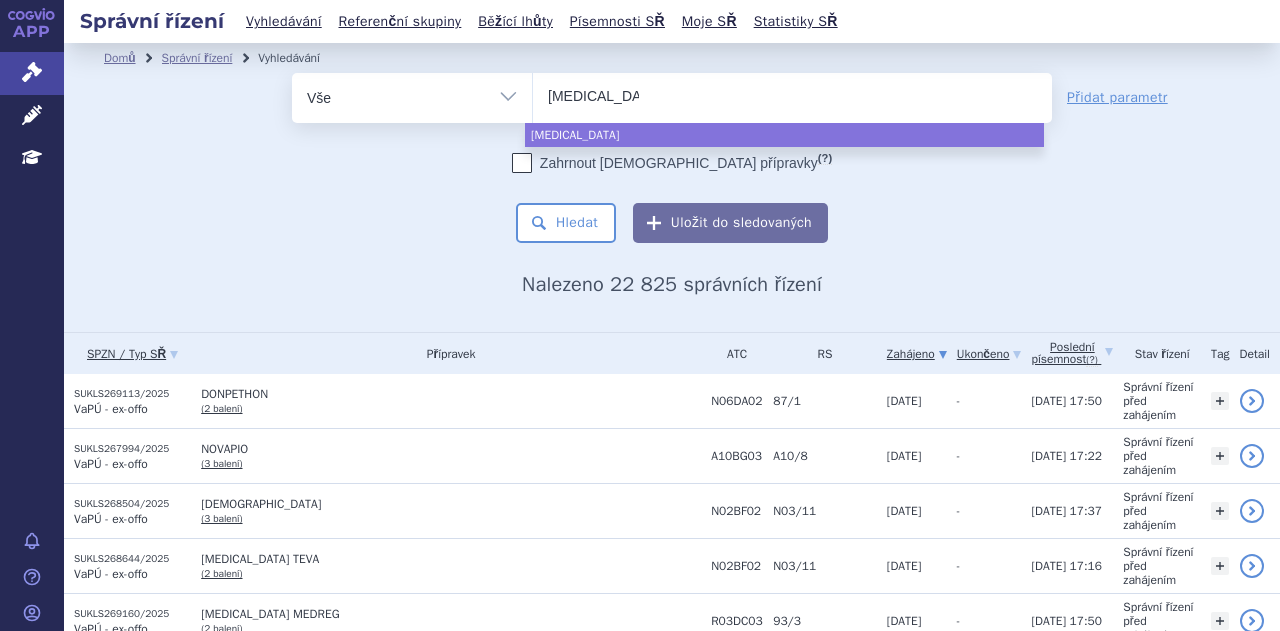 select on "jemperli" 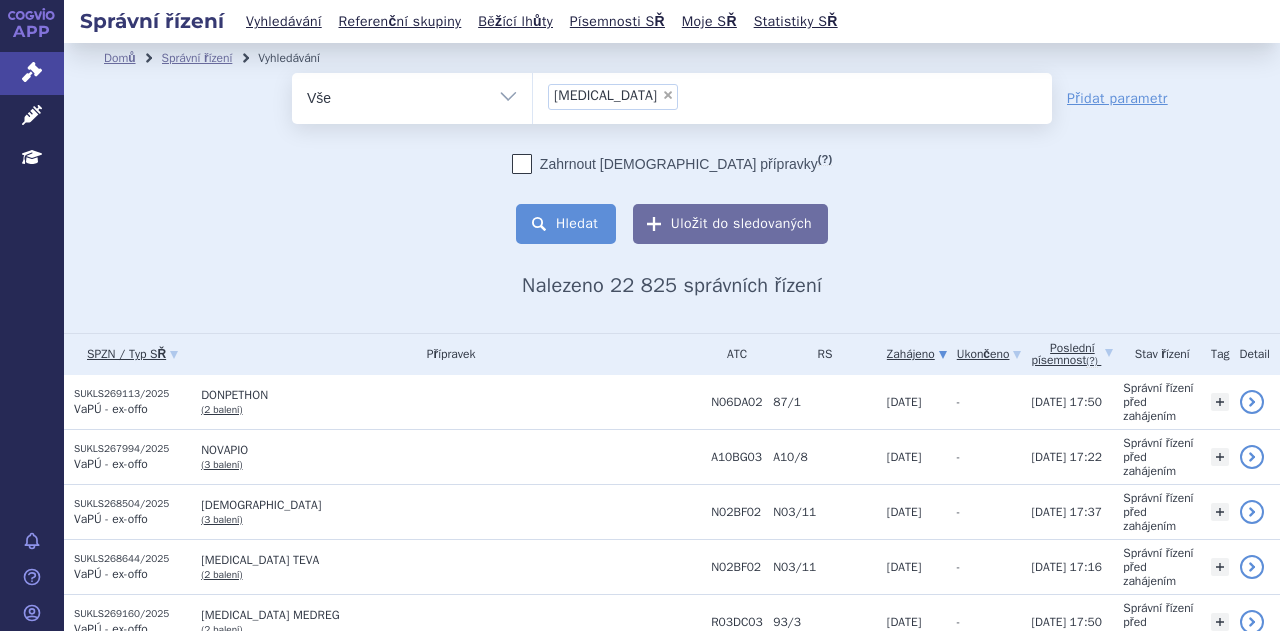 click on "Hledat" at bounding box center (566, 224) 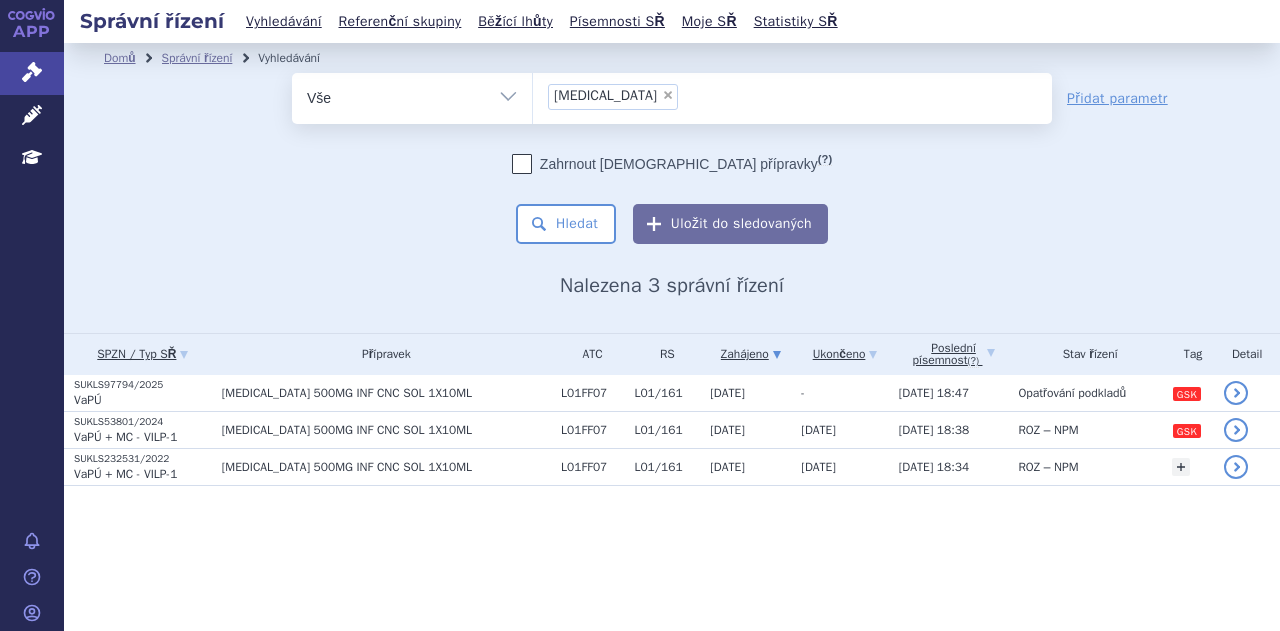 scroll, scrollTop: 0, scrollLeft: 0, axis: both 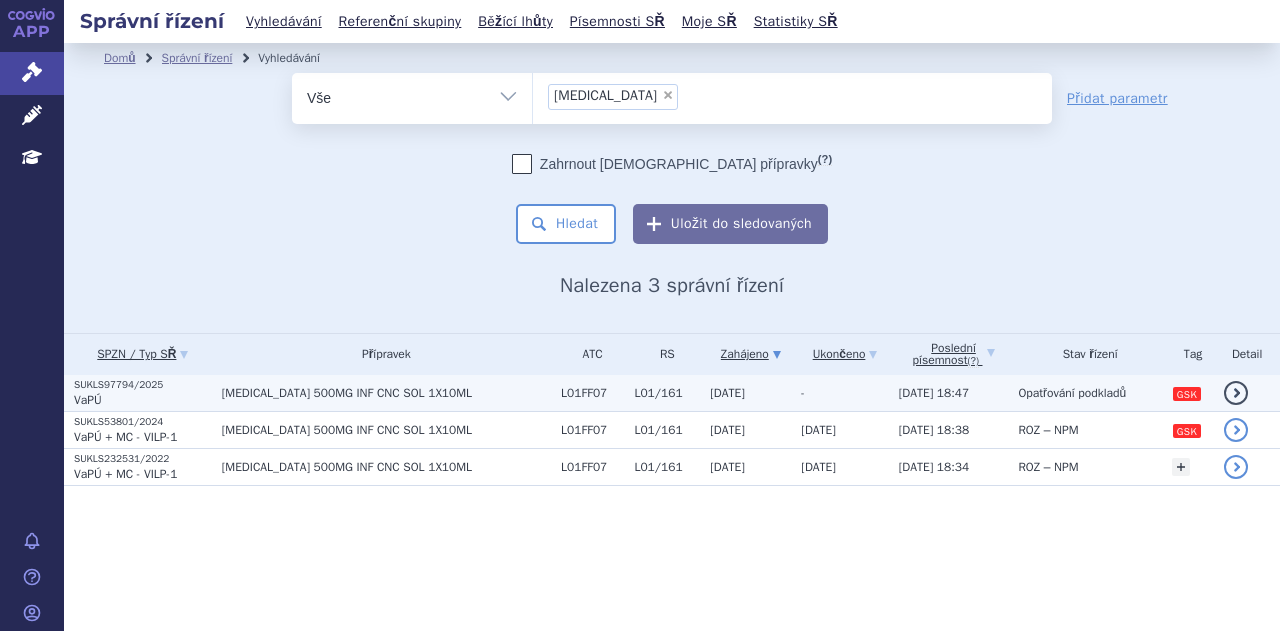 click on "[MEDICAL_DATA] 500MG INF CNC SOL 1X10ML" at bounding box center [386, 393] 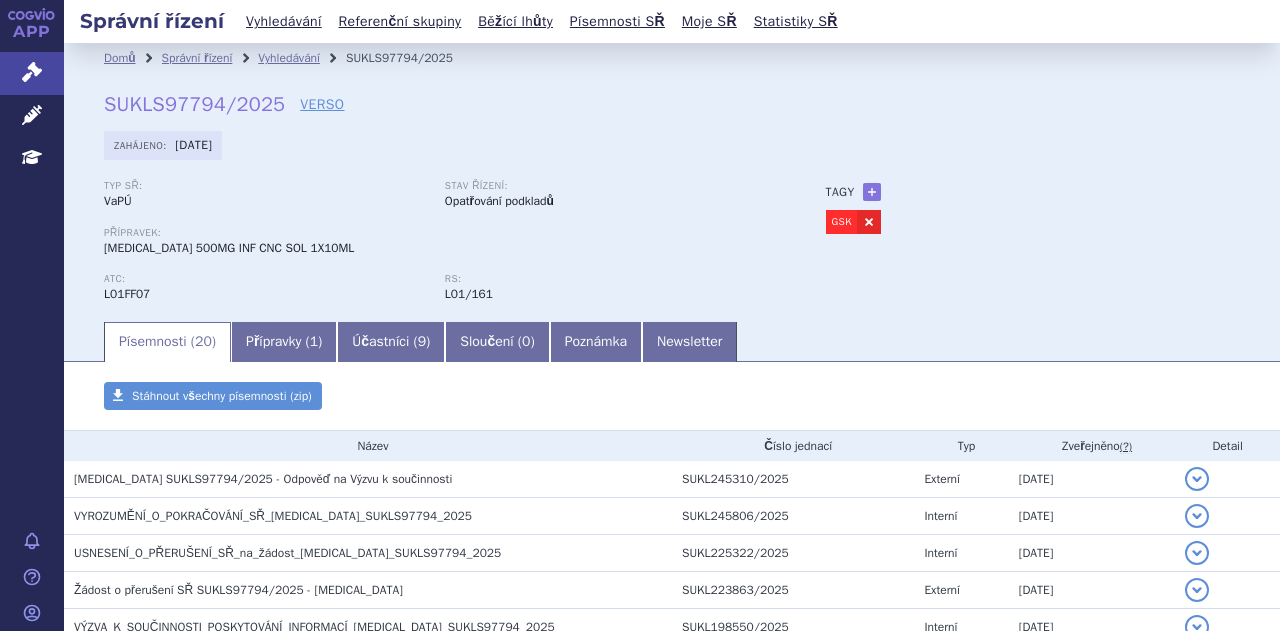 scroll, scrollTop: 0, scrollLeft: 0, axis: both 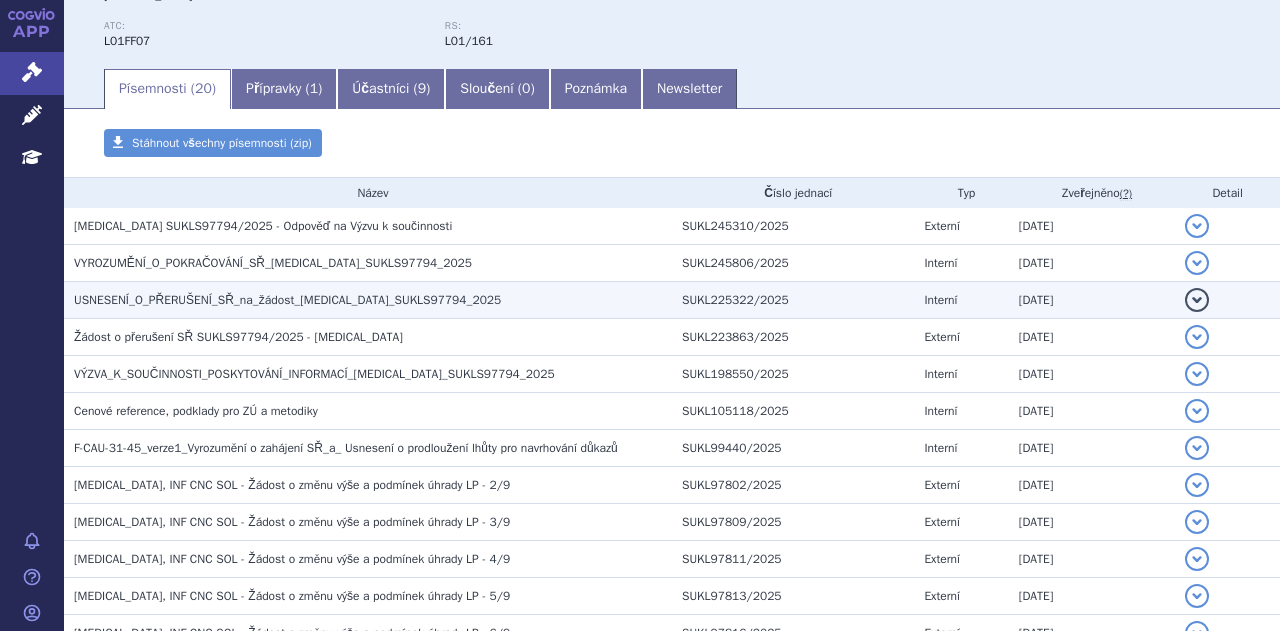 click on "USNESENÍ_O_PŘERUŠENÍ_SŘ_na_žádost_[MEDICAL_DATA]_SUKLS97794_2025" at bounding box center (287, 300) 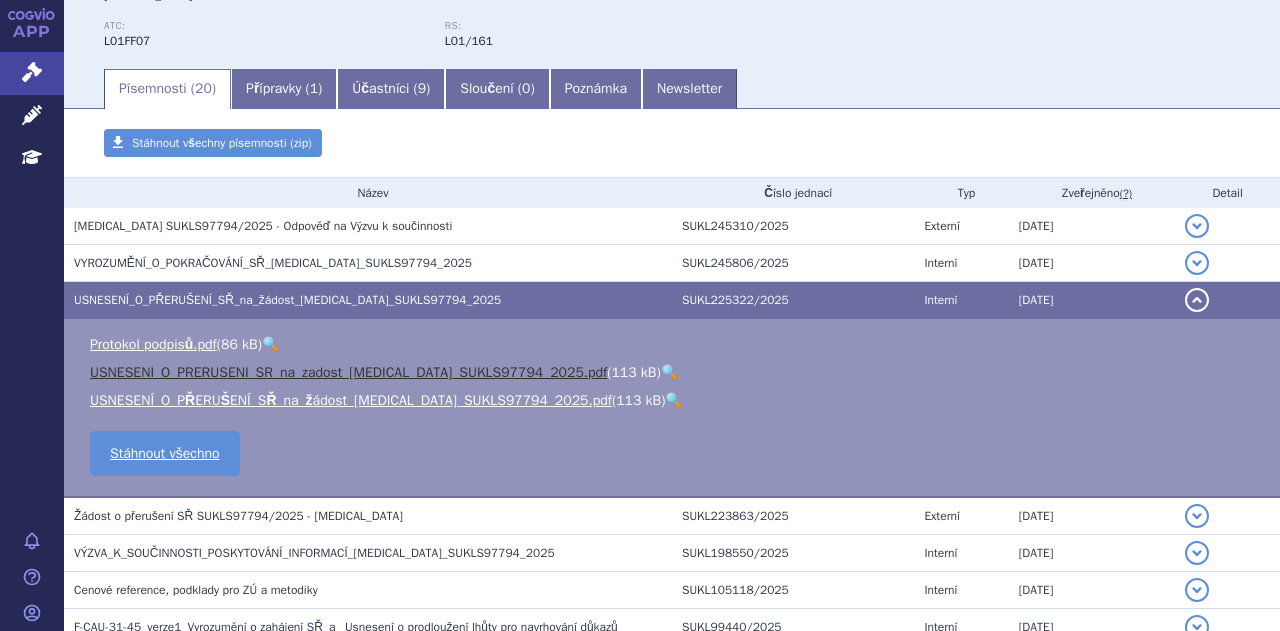 click on "USNESENI_O_PRERUSENI_SR_na_zadost_[MEDICAL_DATA]_SUKLS97794_2025.pdf" at bounding box center [348, 372] 